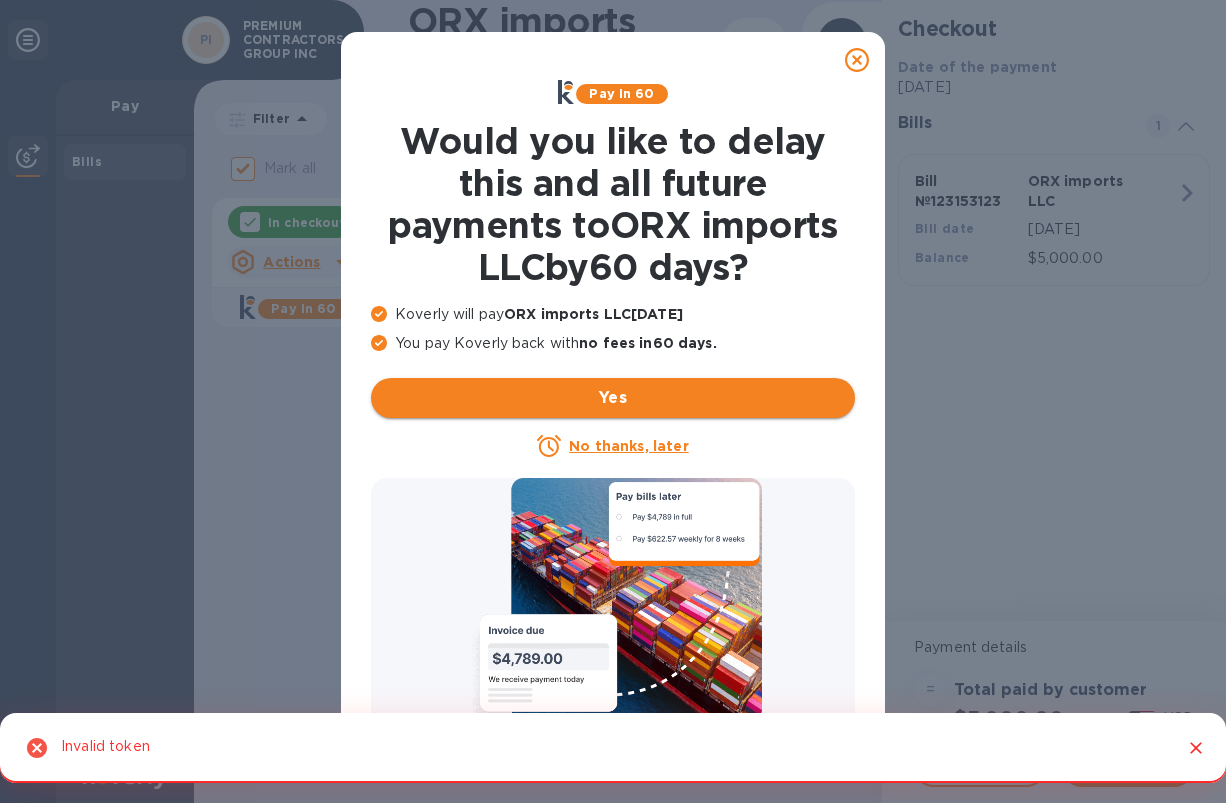 scroll, scrollTop: 0, scrollLeft: 0, axis: both 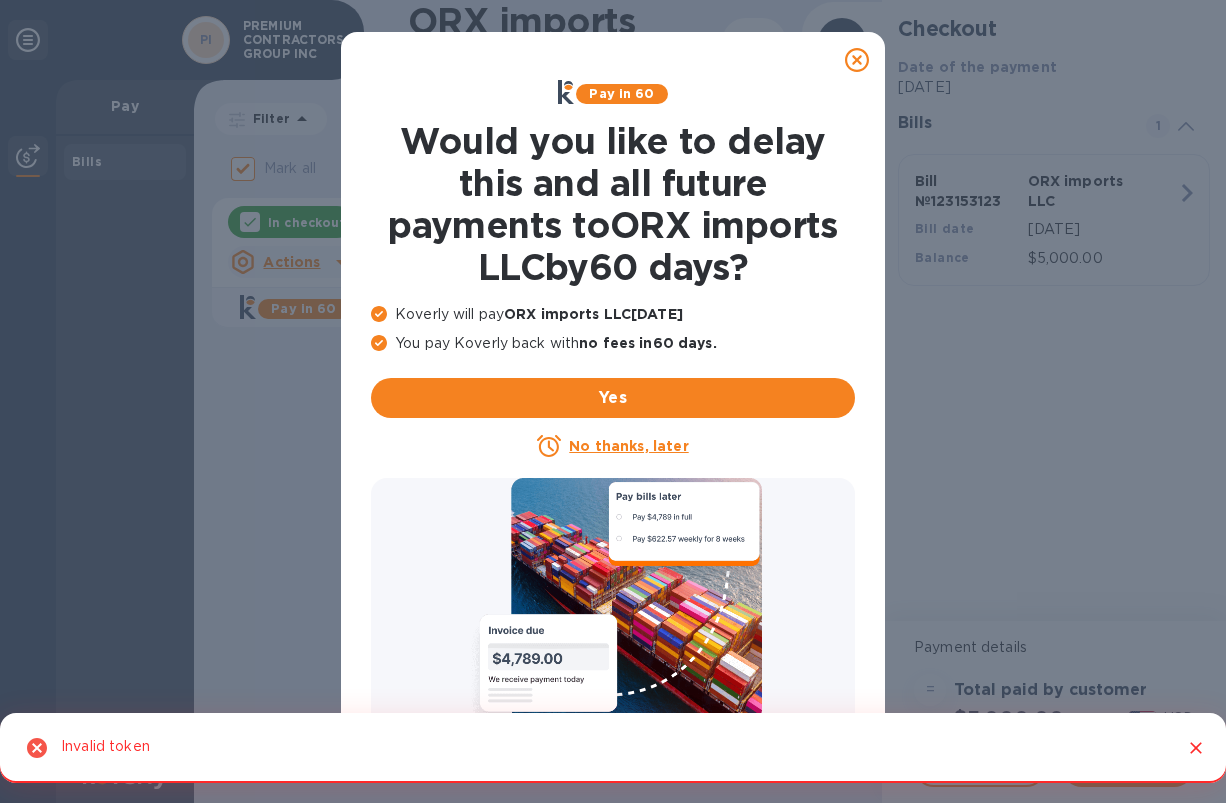 click on "No thanks, later" at bounding box center [628, 446] 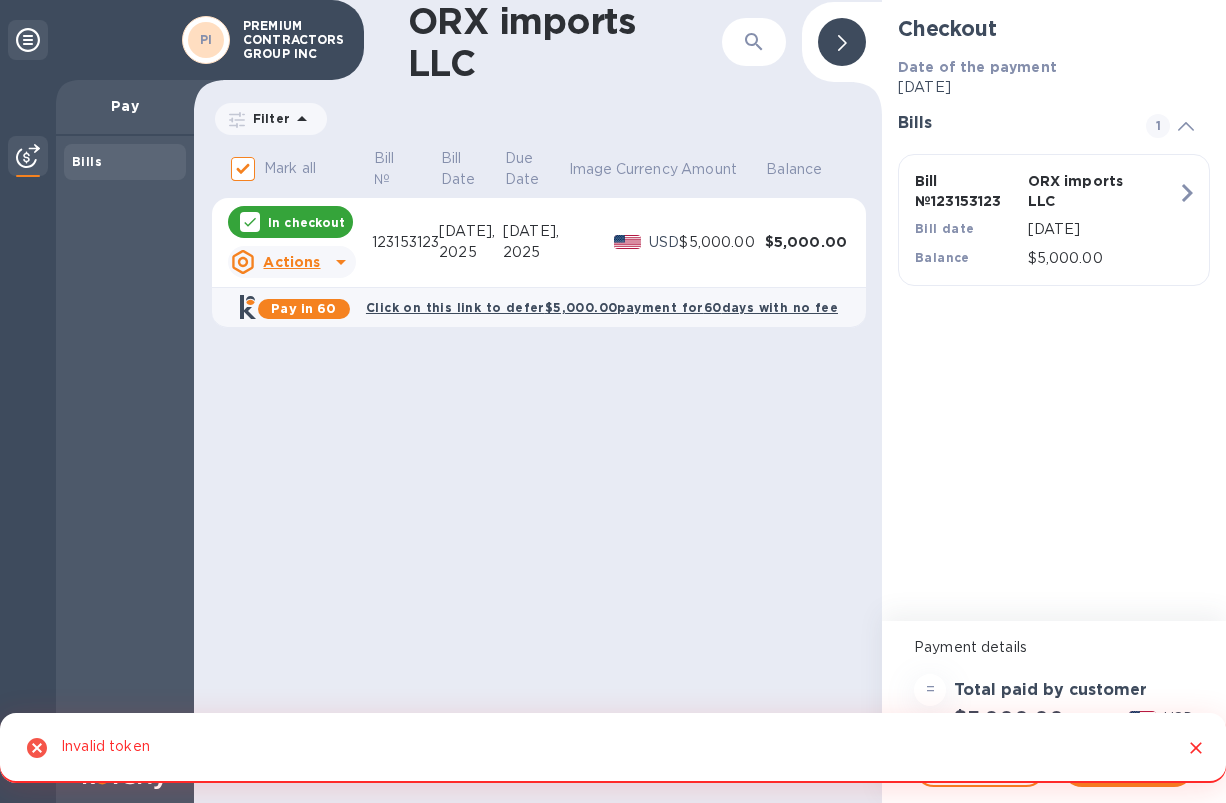 click on "In checkout" at bounding box center (306, 222) 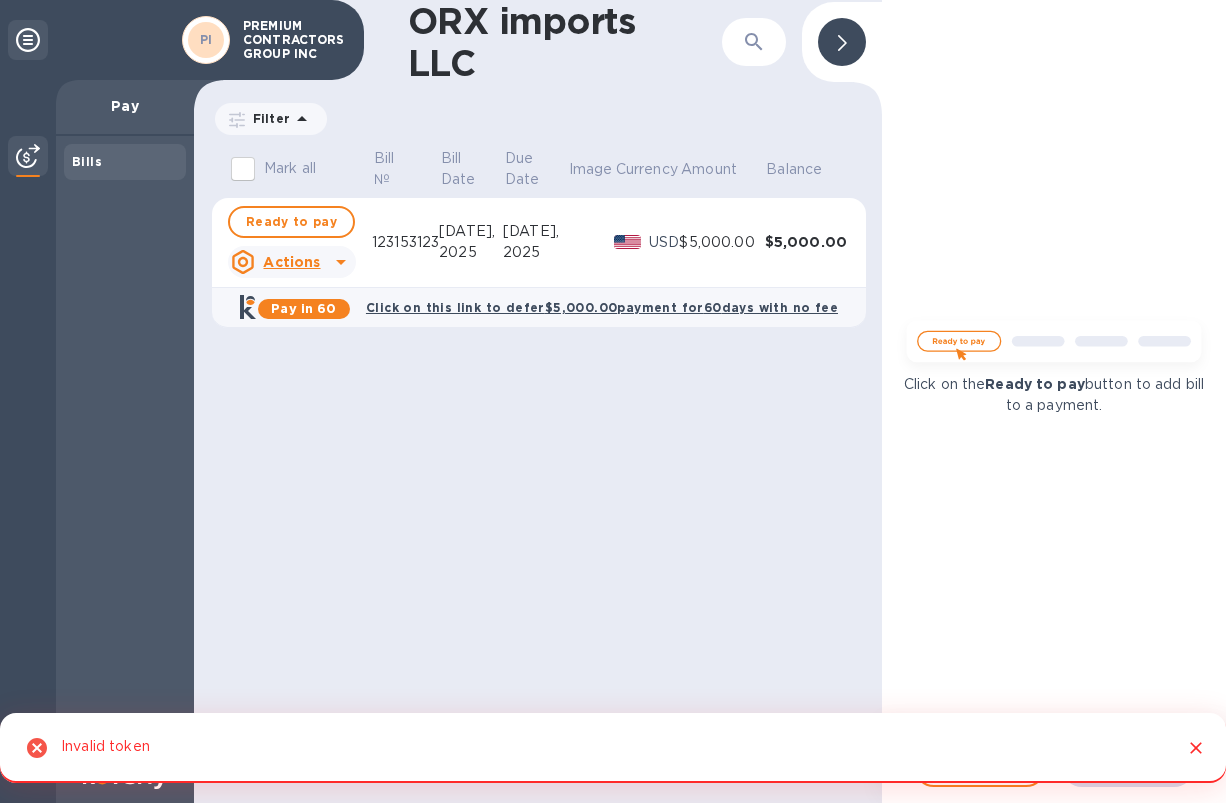 click on "Ready to pay" at bounding box center (291, 222) 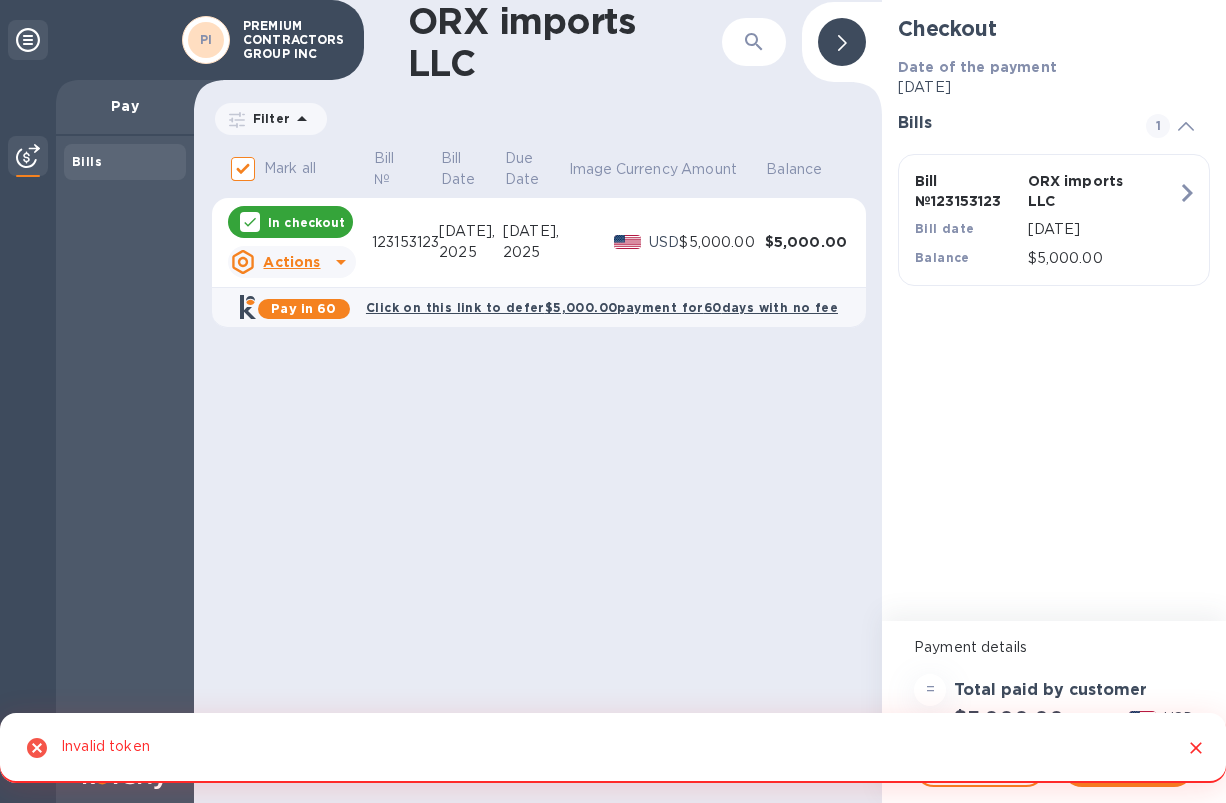 click 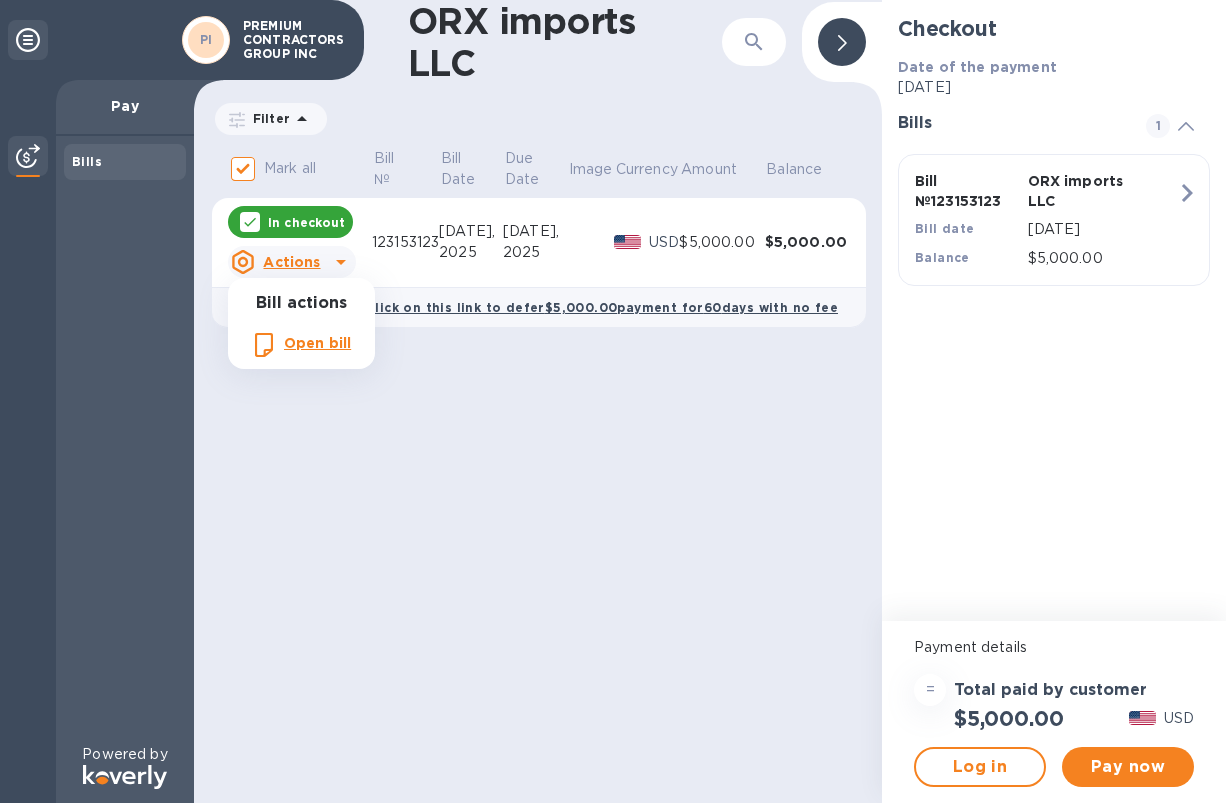 click at bounding box center (613, 401) 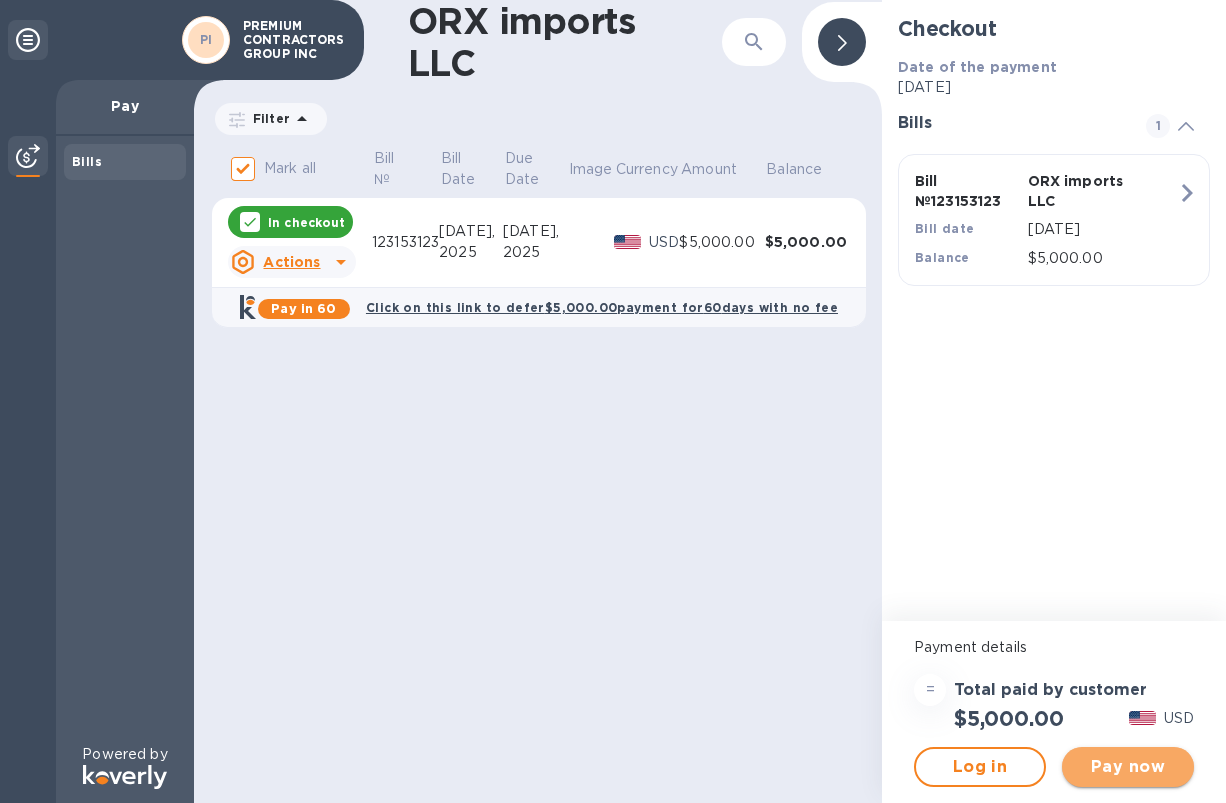 click on "Pay now" at bounding box center [1128, 767] 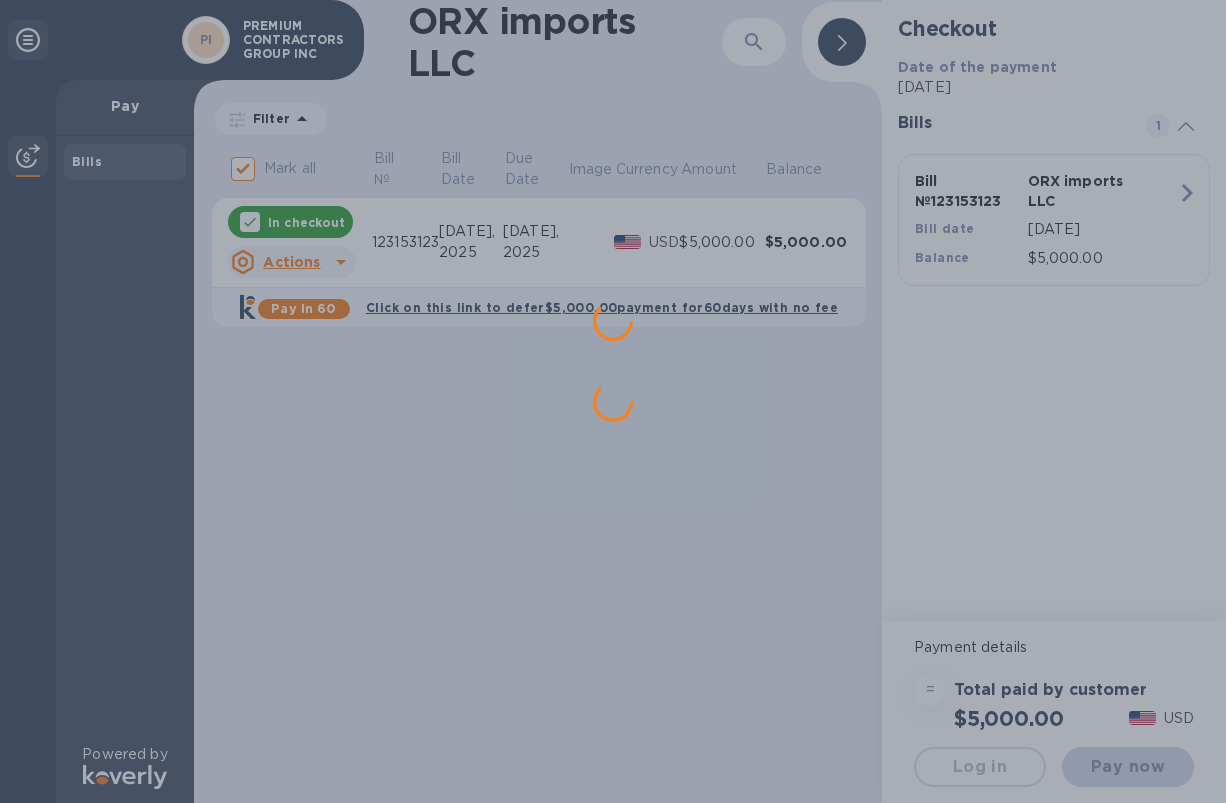 scroll, scrollTop: 0, scrollLeft: 0, axis: both 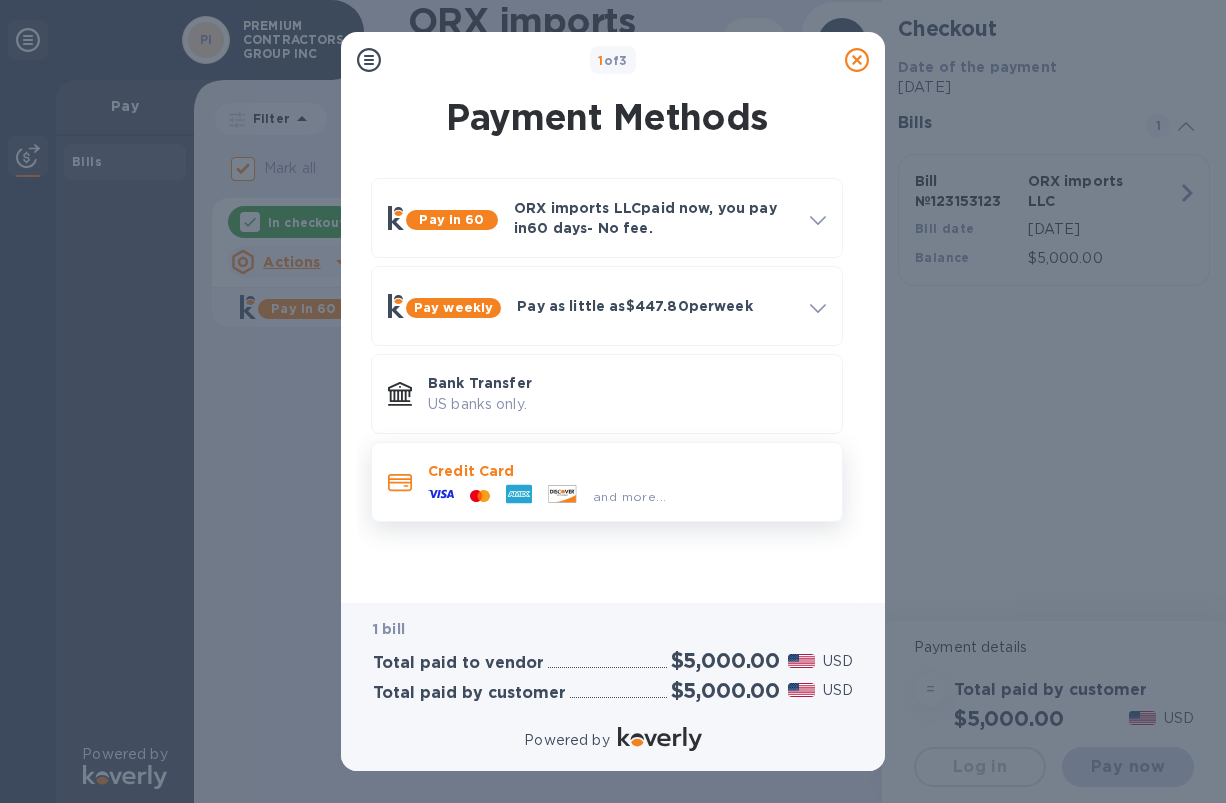 click on "Credit Card" at bounding box center [627, 471] 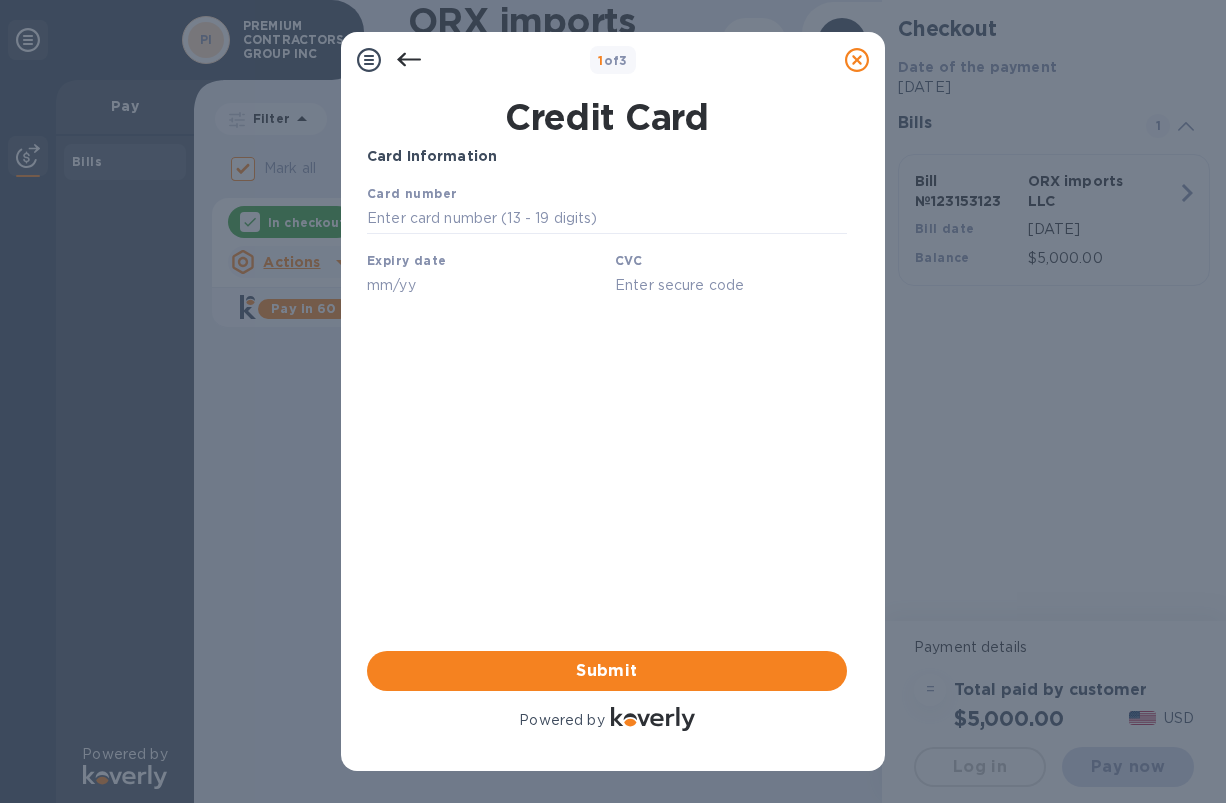 scroll, scrollTop: 0, scrollLeft: 0, axis: both 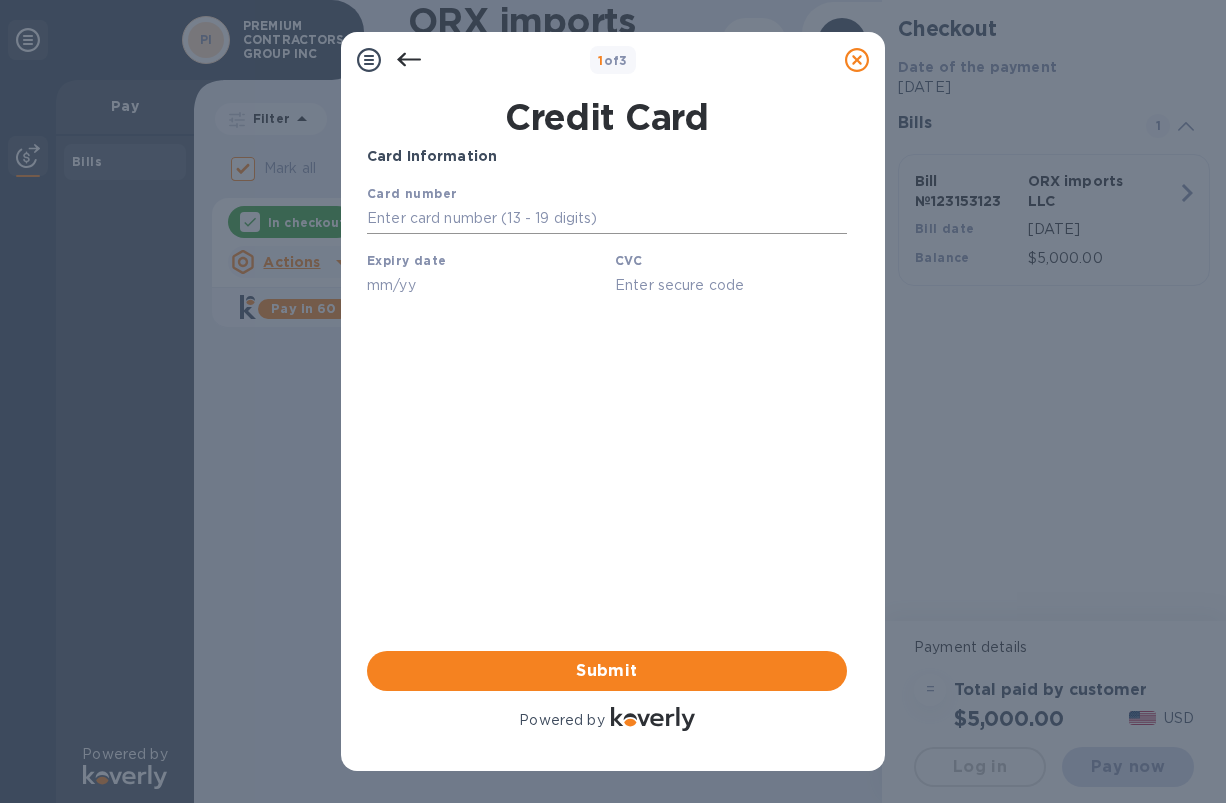 click at bounding box center [607, 219] 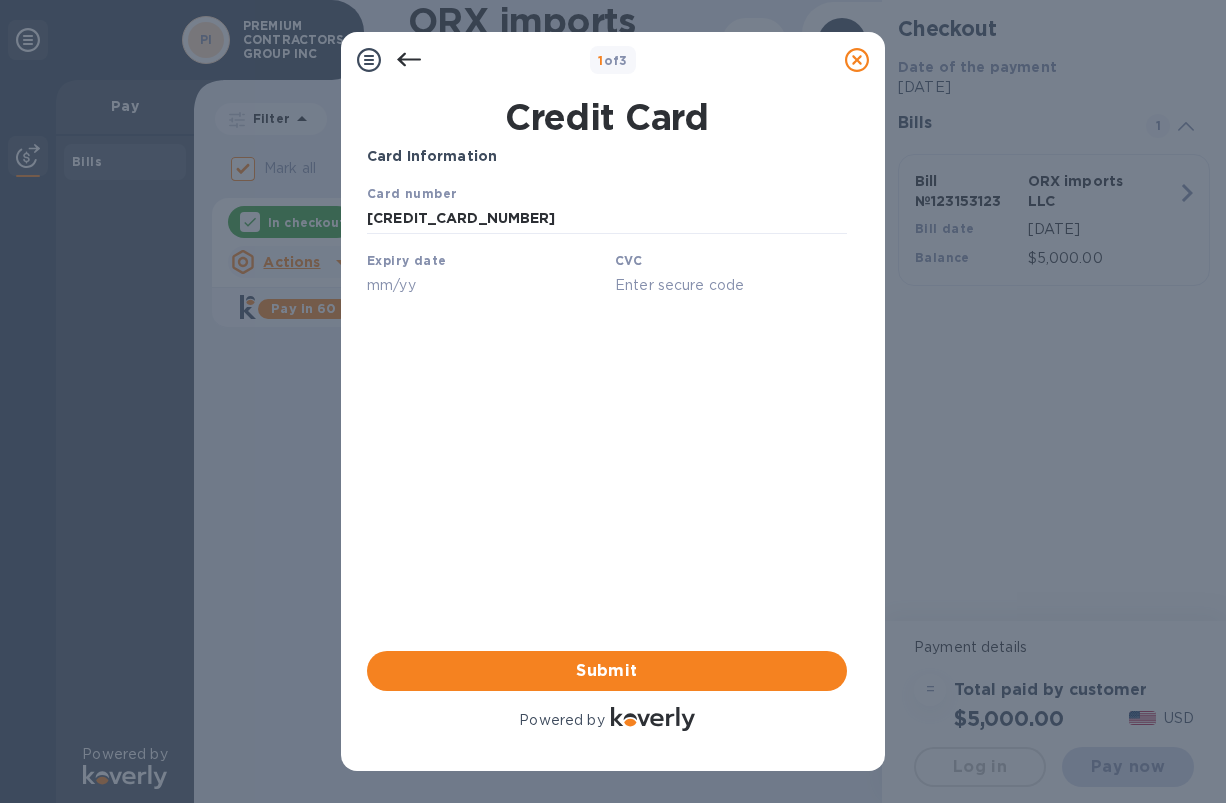 type on "[CREDIT_CARD_NUMBER]" 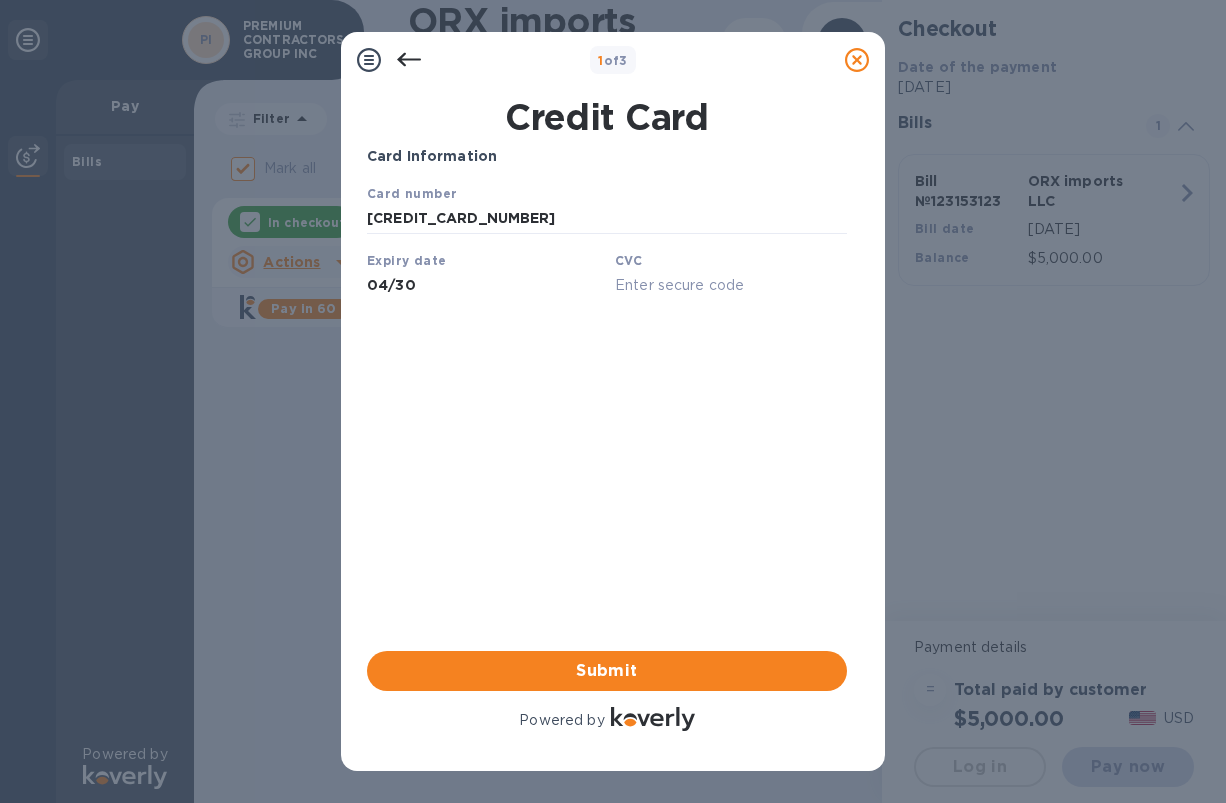 type on "04/30" 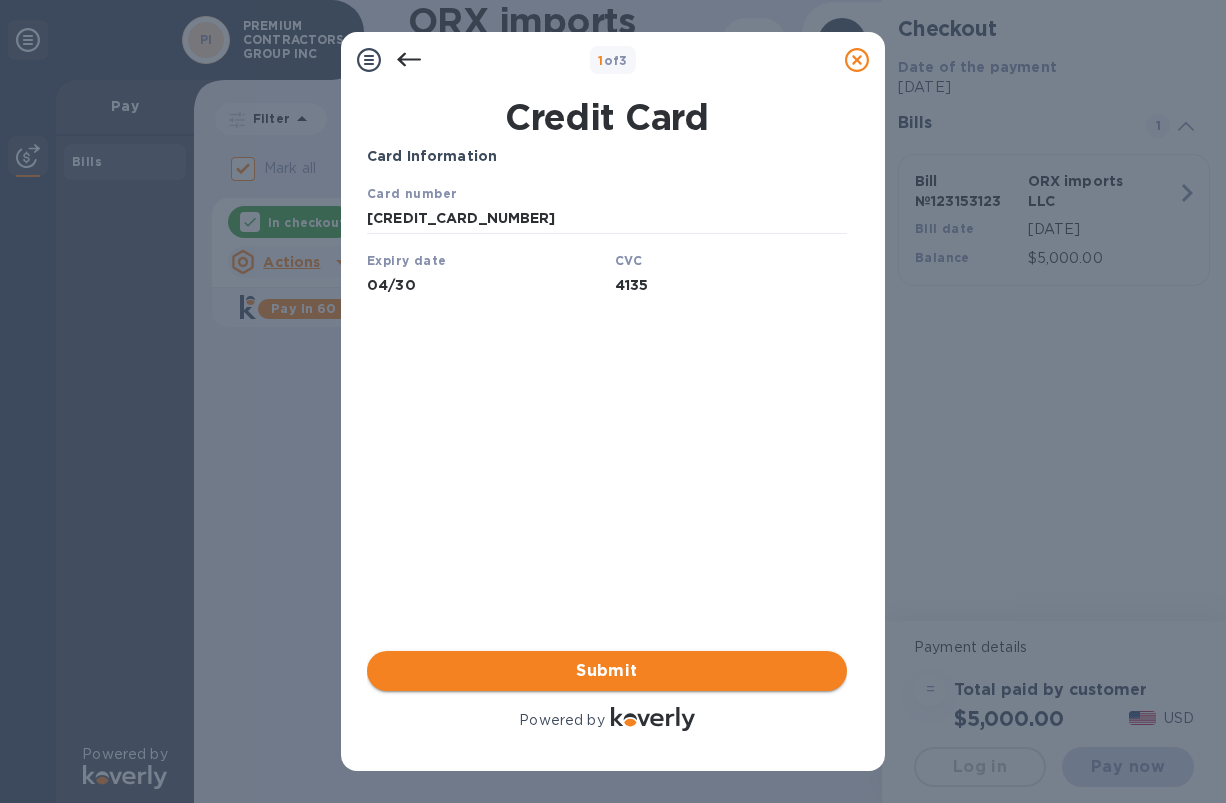 type on "4135" 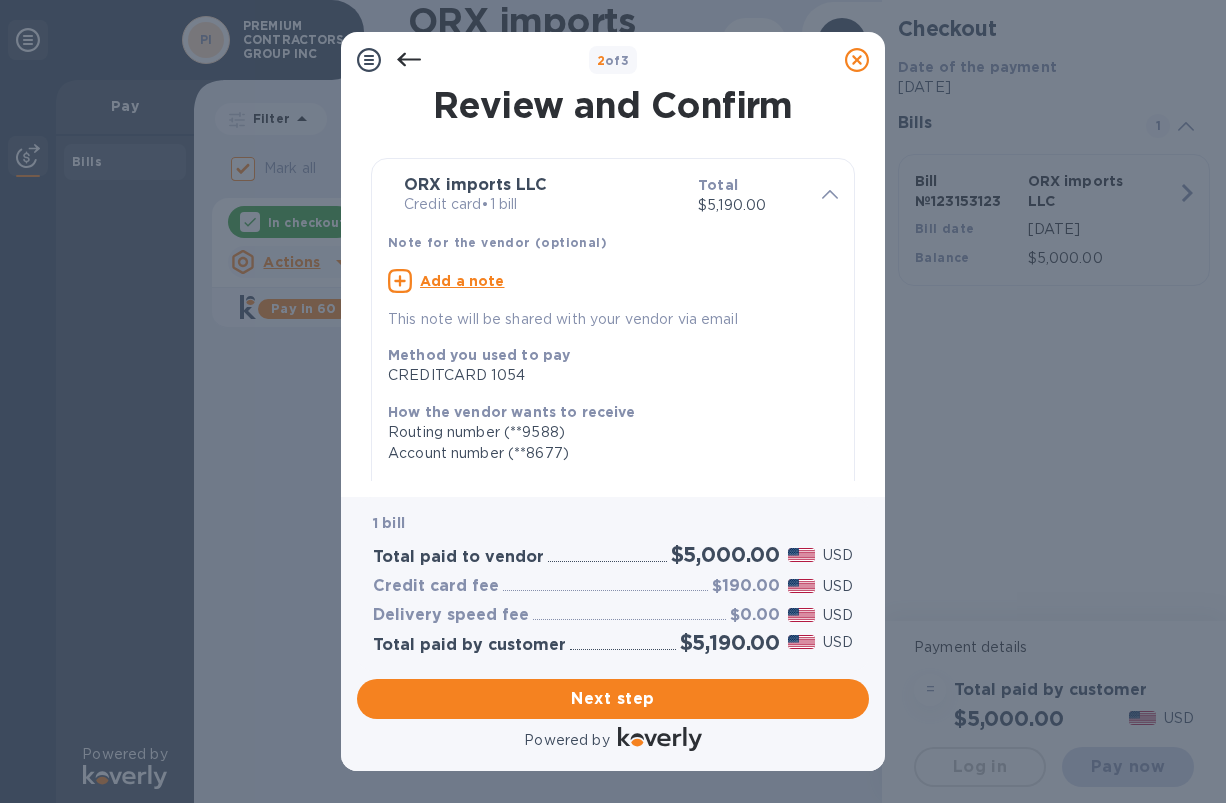 scroll, scrollTop: 269, scrollLeft: 0, axis: vertical 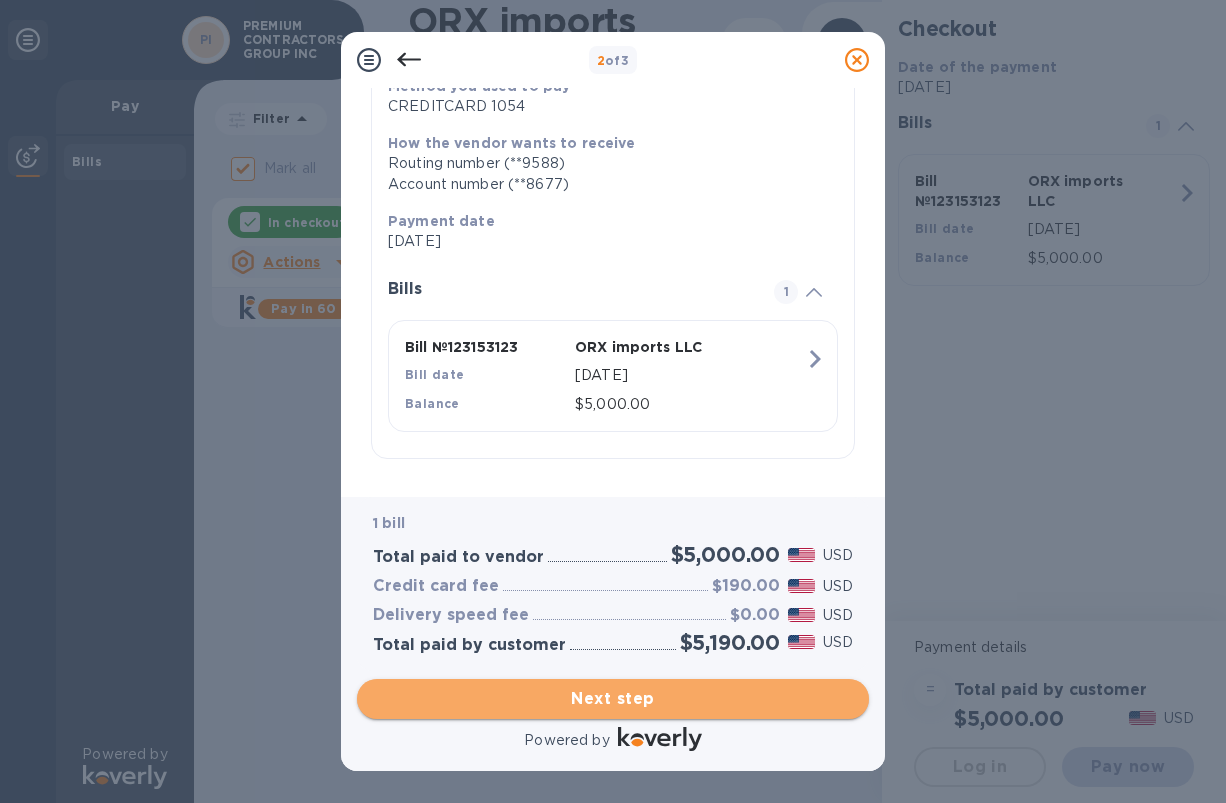 click on "Next step" at bounding box center (613, 699) 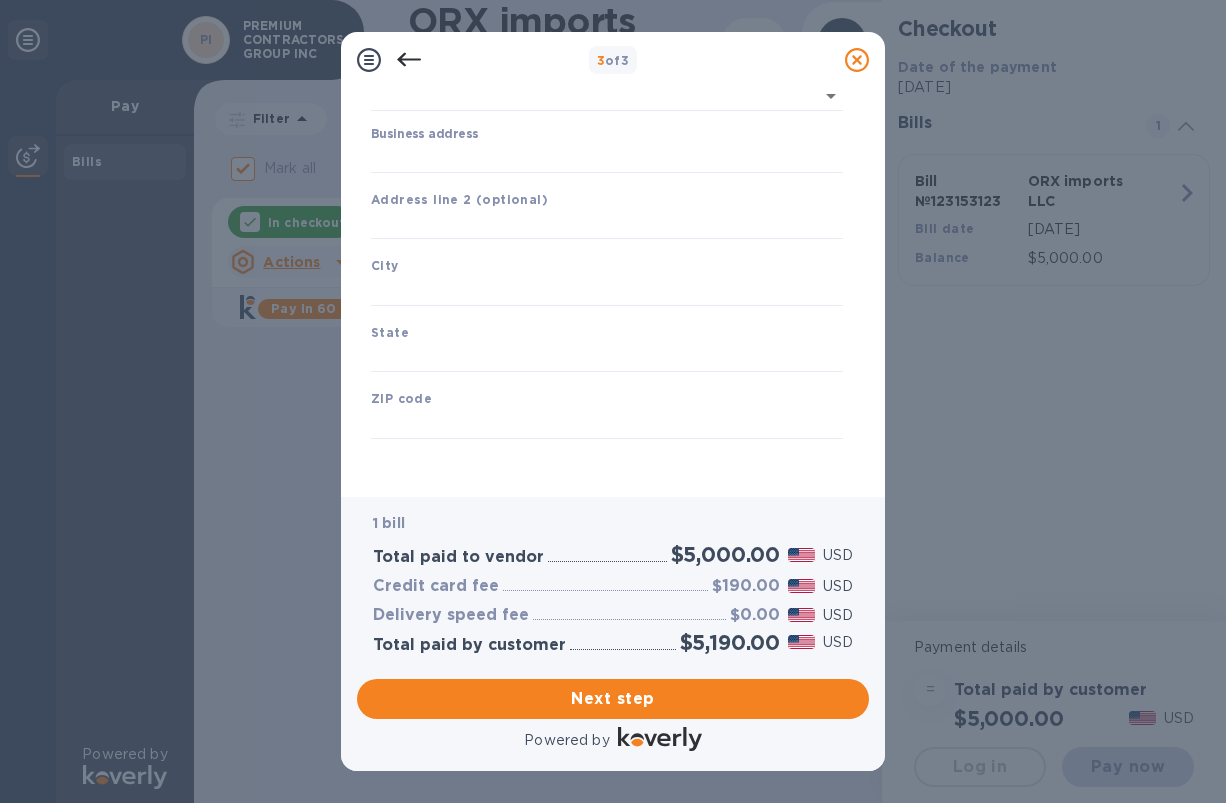 type on "[GEOGRAPHIC_DATA]" 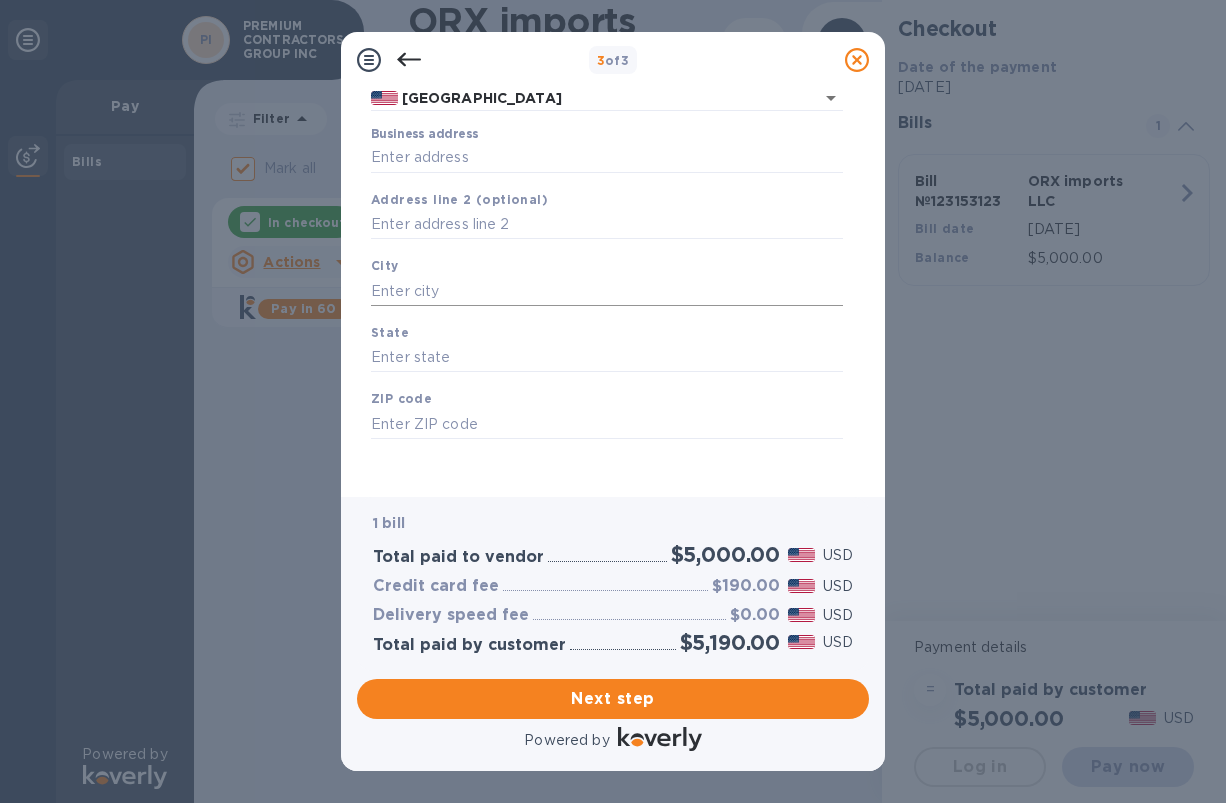 scroll, scrollTop: 0, scrollLeft: 0, axis: both 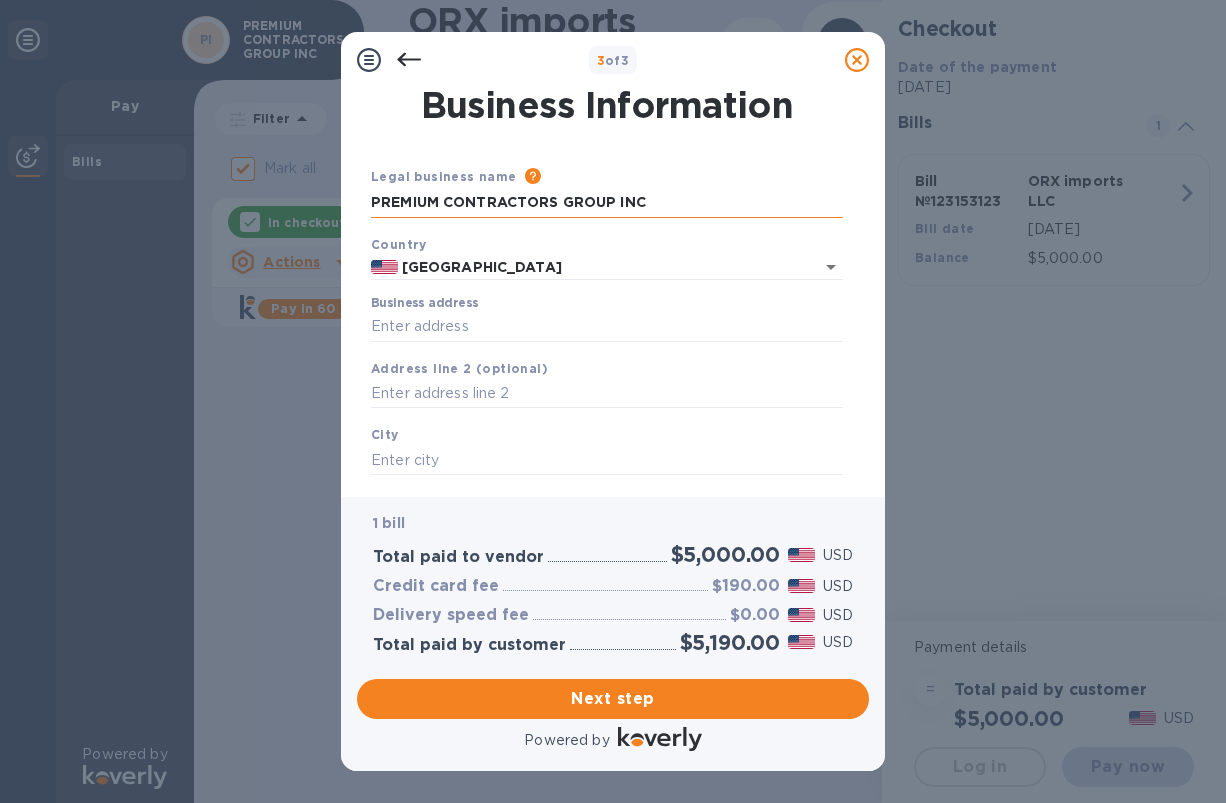 click on "PREMIUM CONTRACTORS GROUP INC" at bounding box center [607, 203] 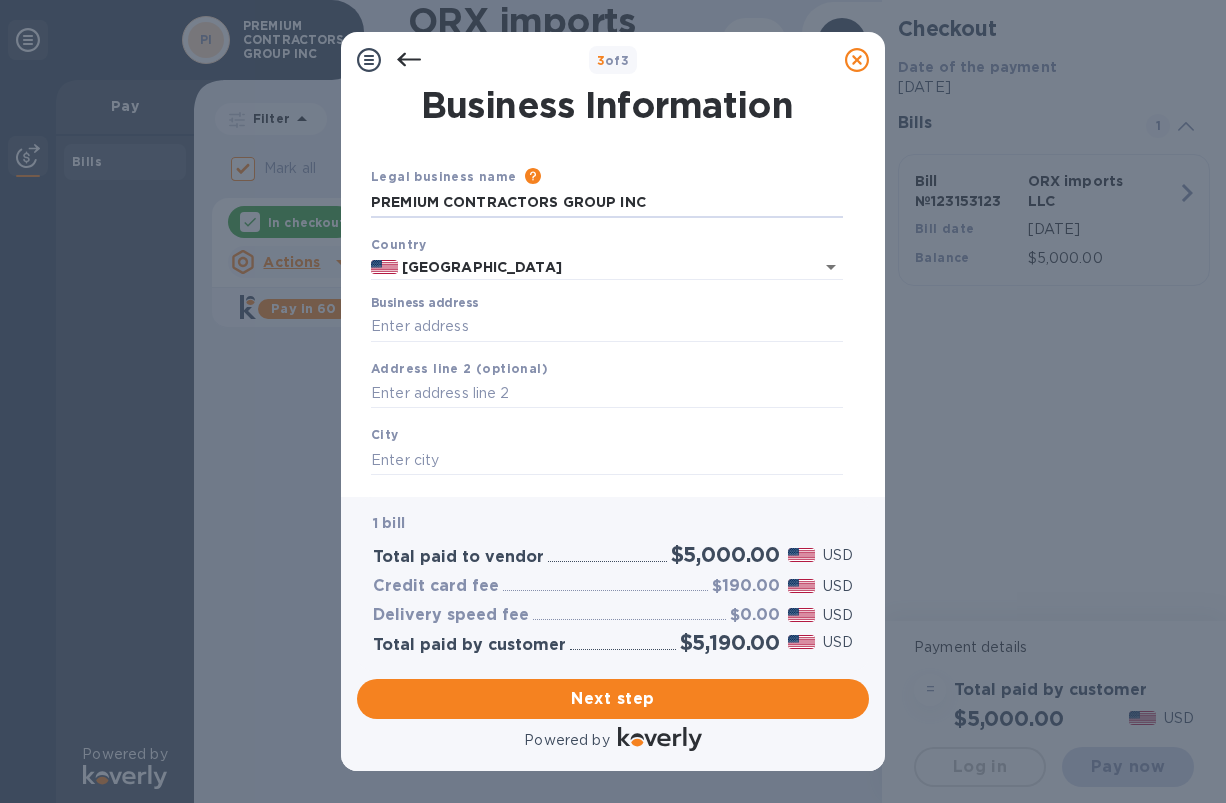 click on "Business address" at bounding box center [607, 319] 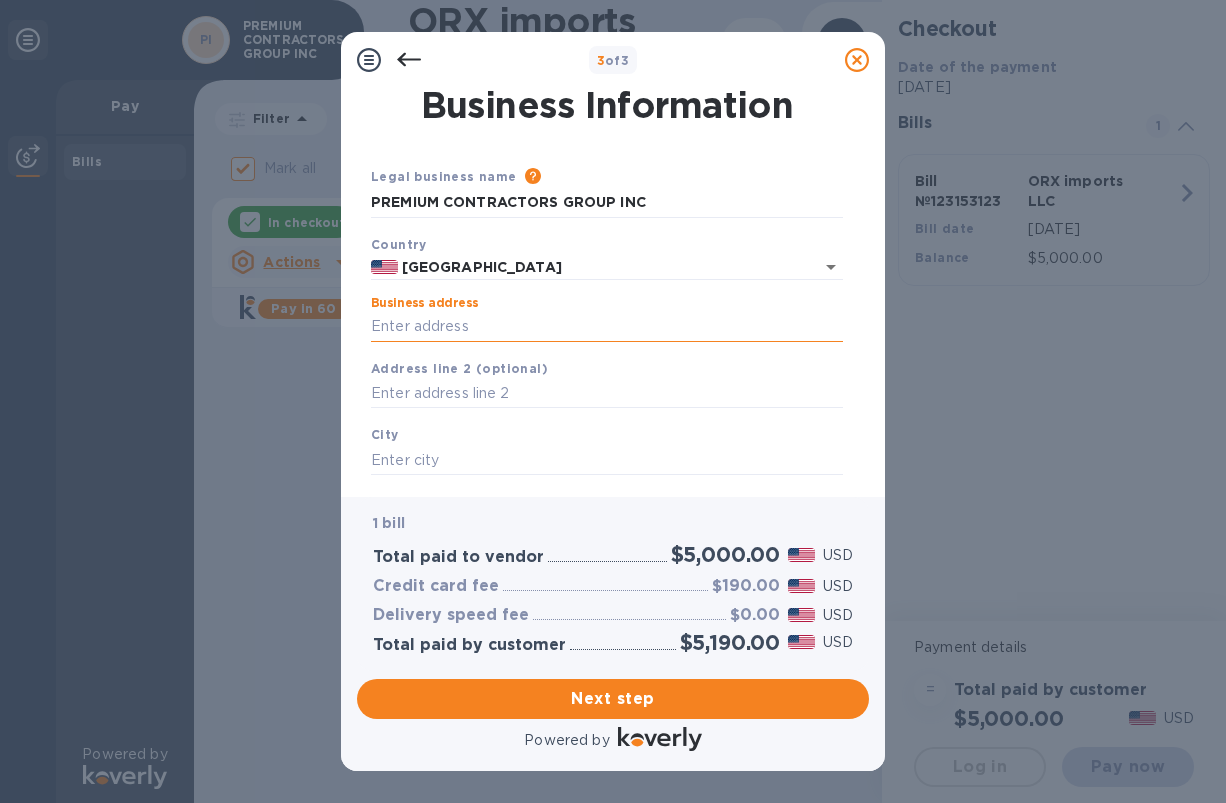 click on "Business address" at bounding box center [607, 327] 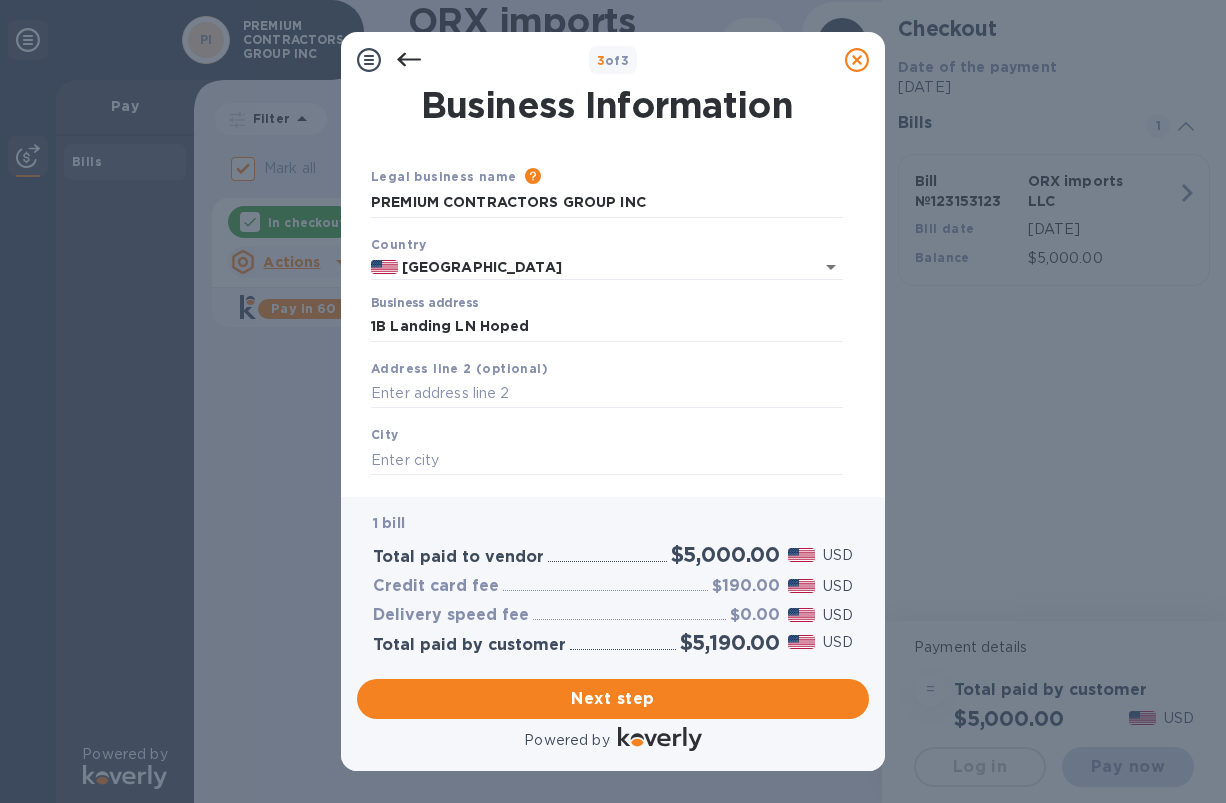 type on "[STREET_ADDRESS]" 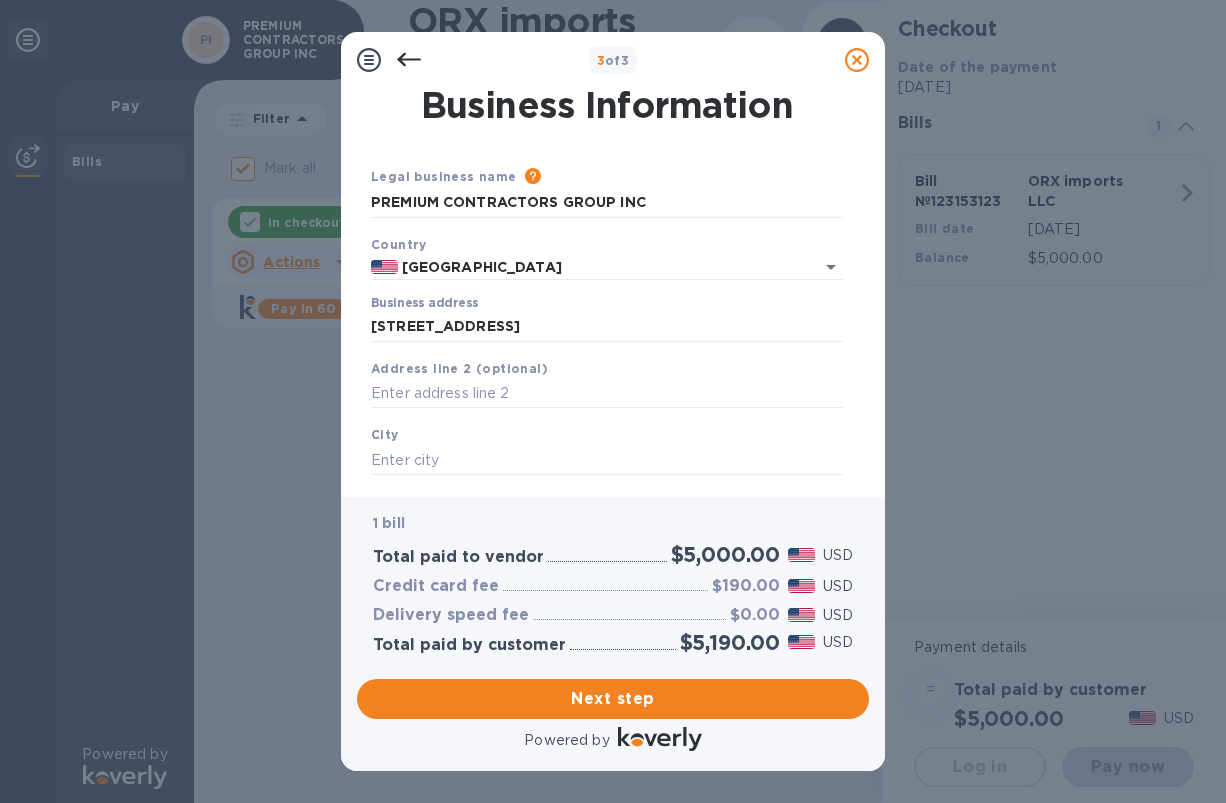 type on "Hopedale" 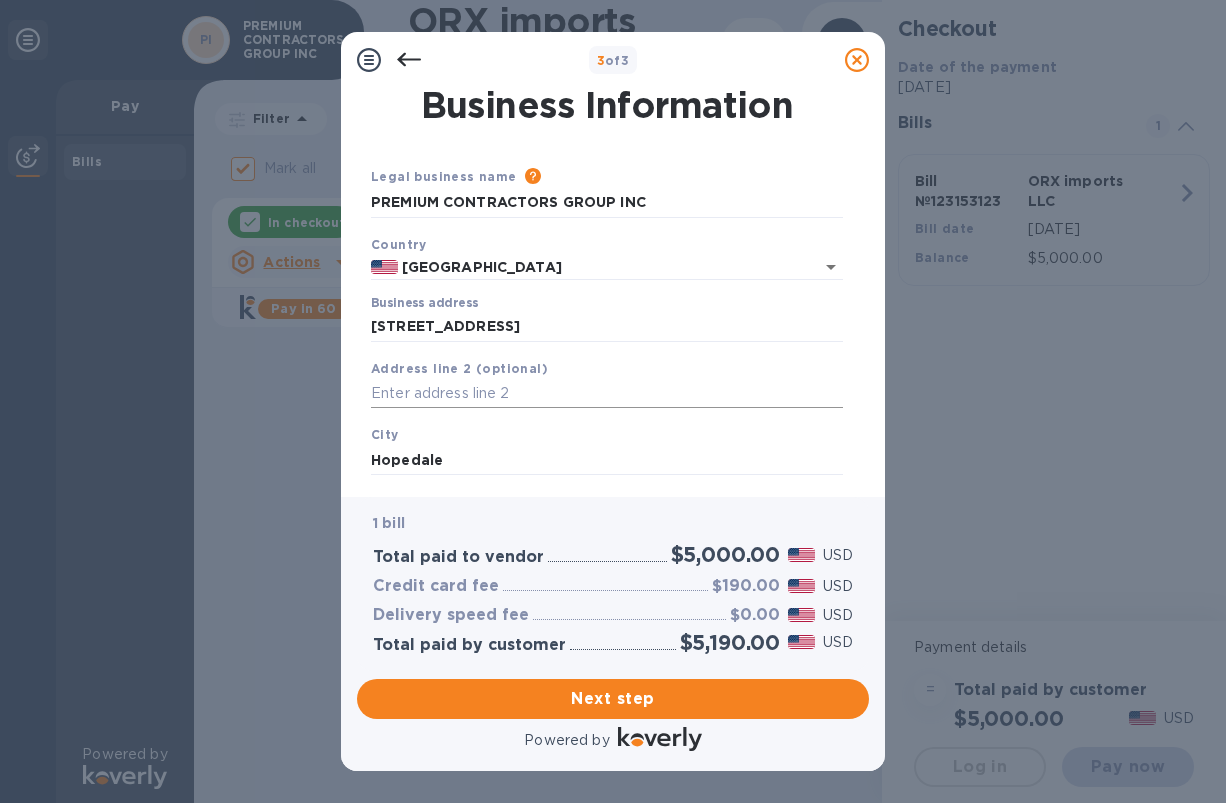 scroll, scrollTop: 169, scrollLeft: 0, axis: vertical 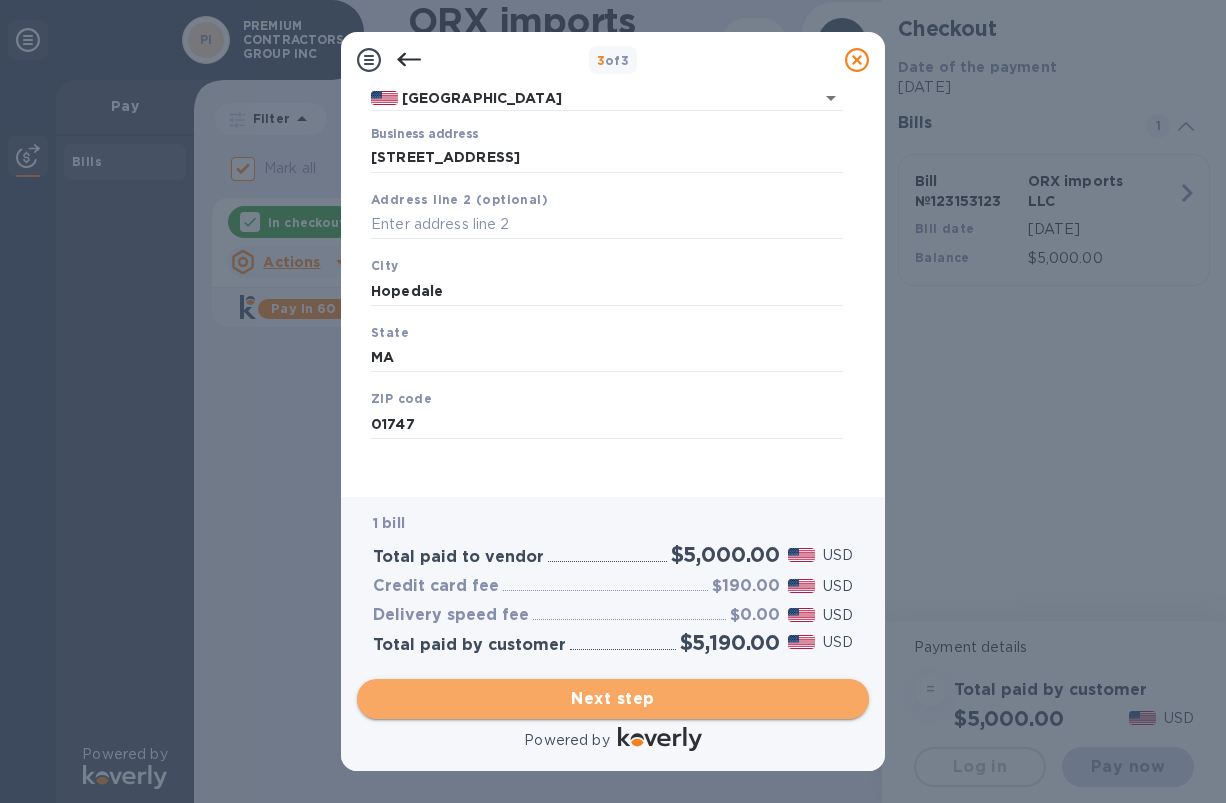 click on "Next step" at bounding box center [613, 699] 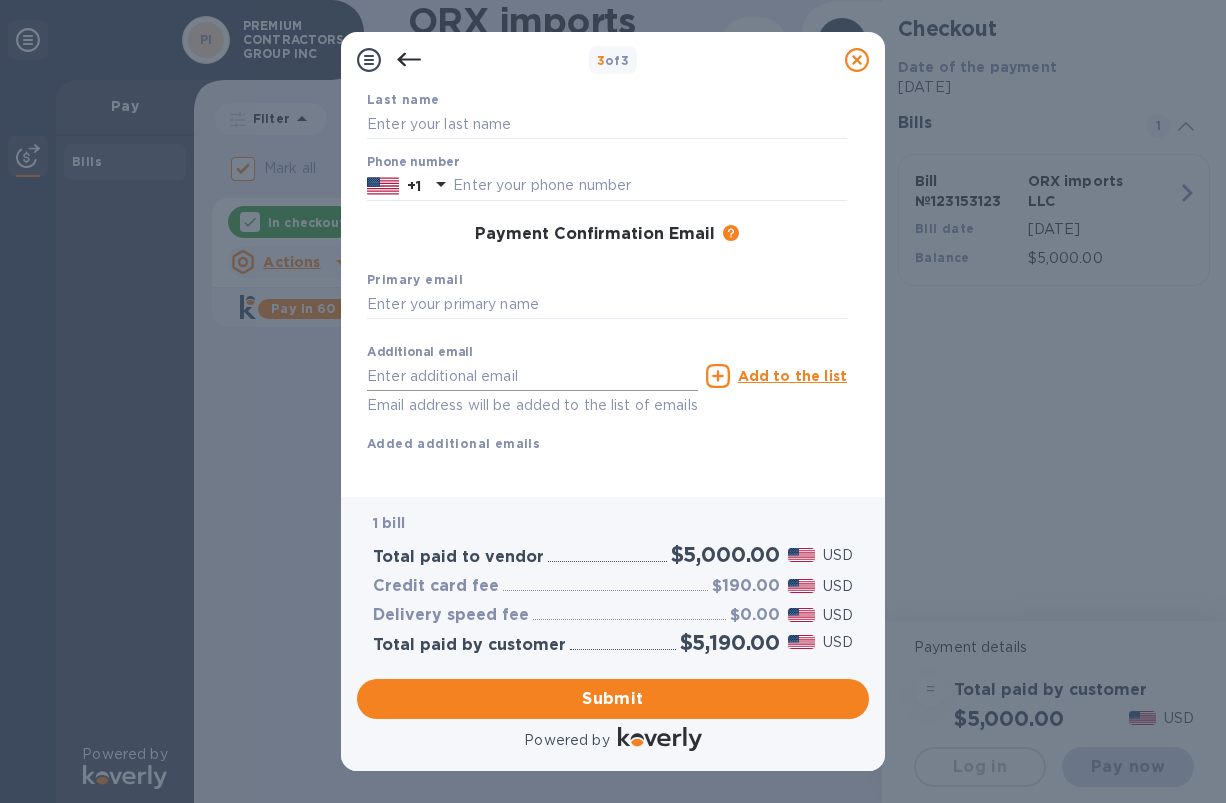 scroll, scrollTop: 0, scrollLeft: 0, axis: both 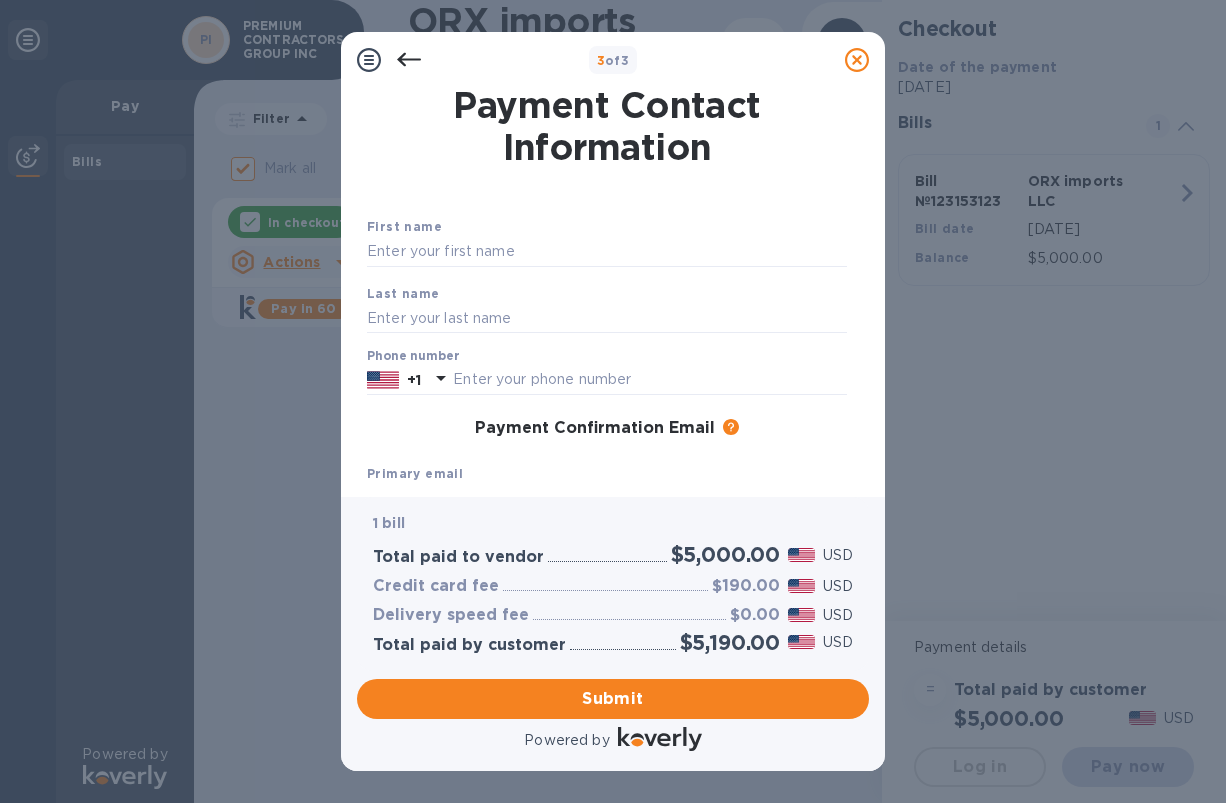 click on "First name" at bounding box center (607, 241) 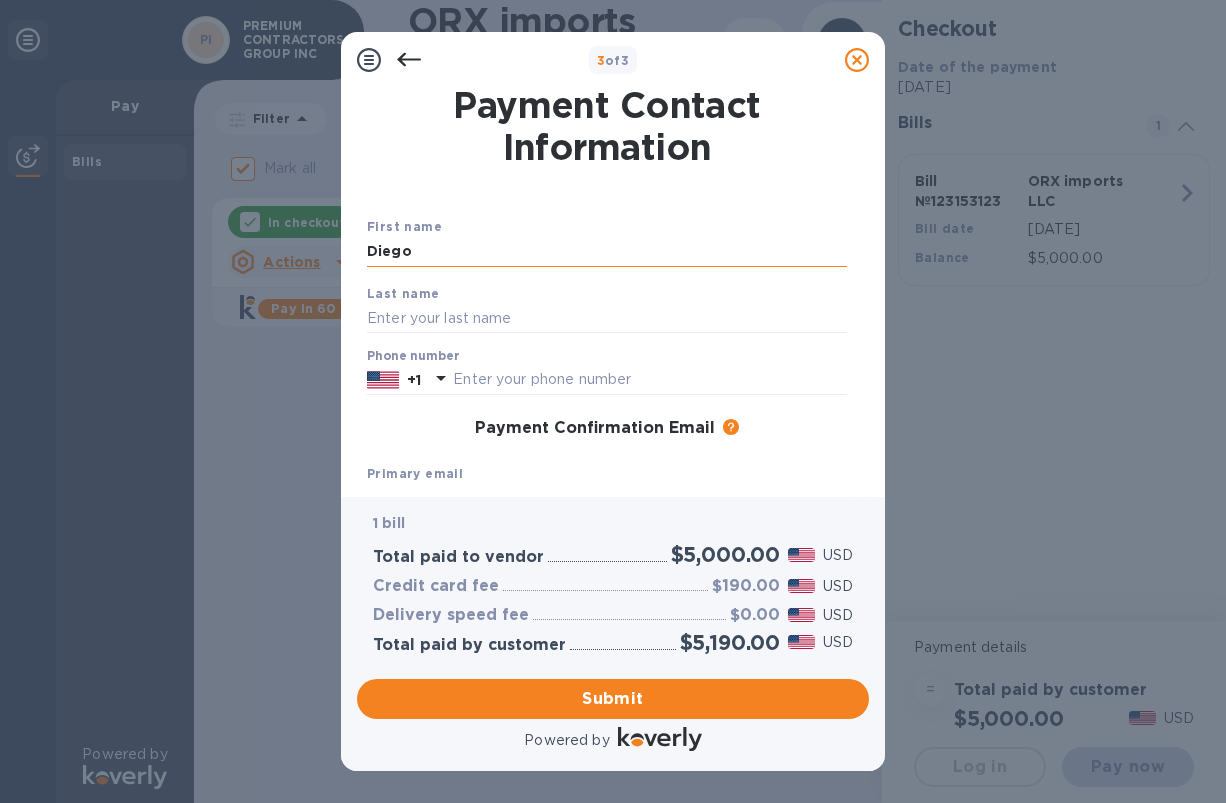 type on "Diego" 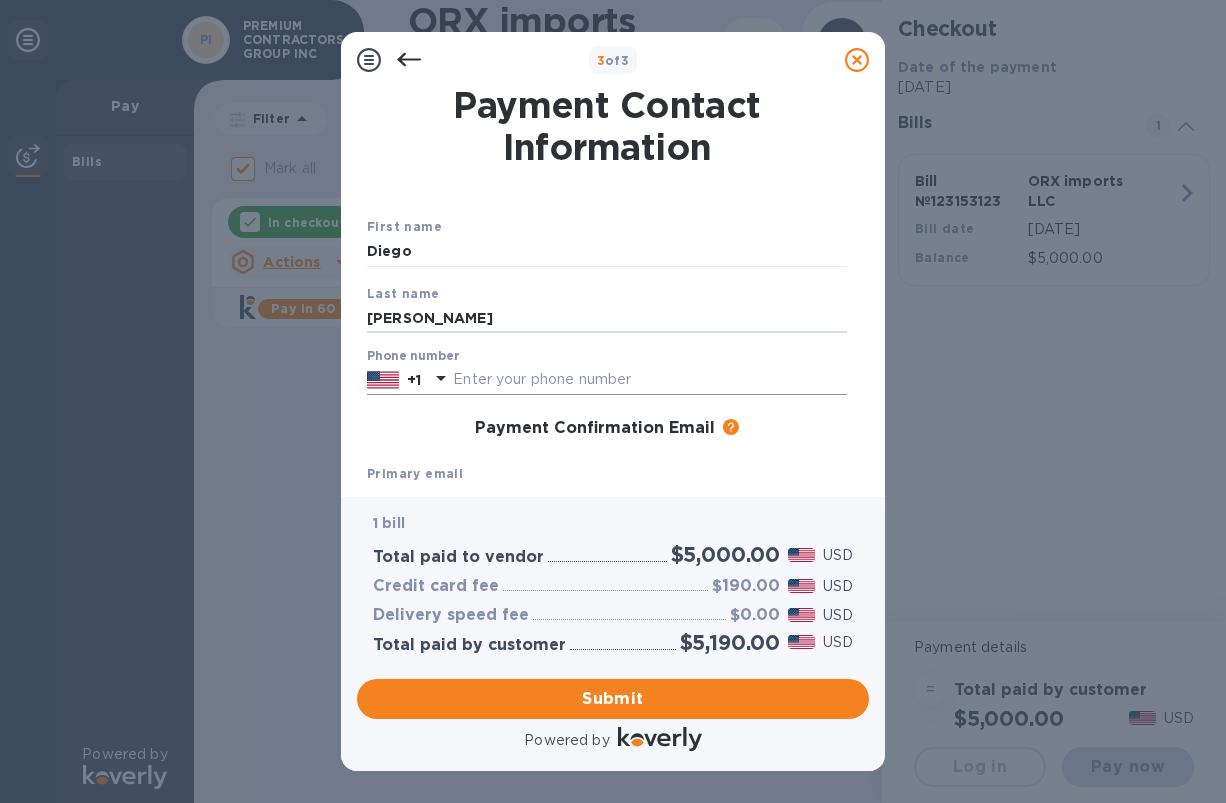 type on "[PERSON_NAME]" 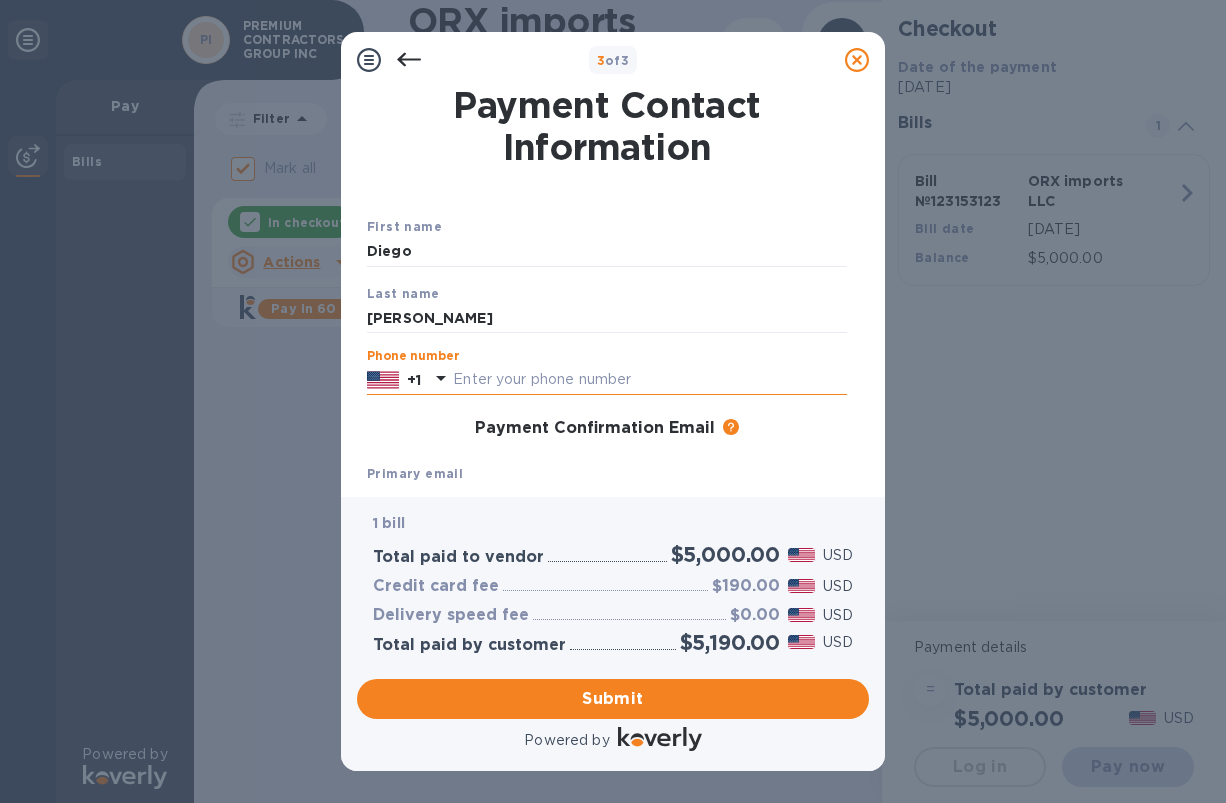 click at bounding box center [650, 380] 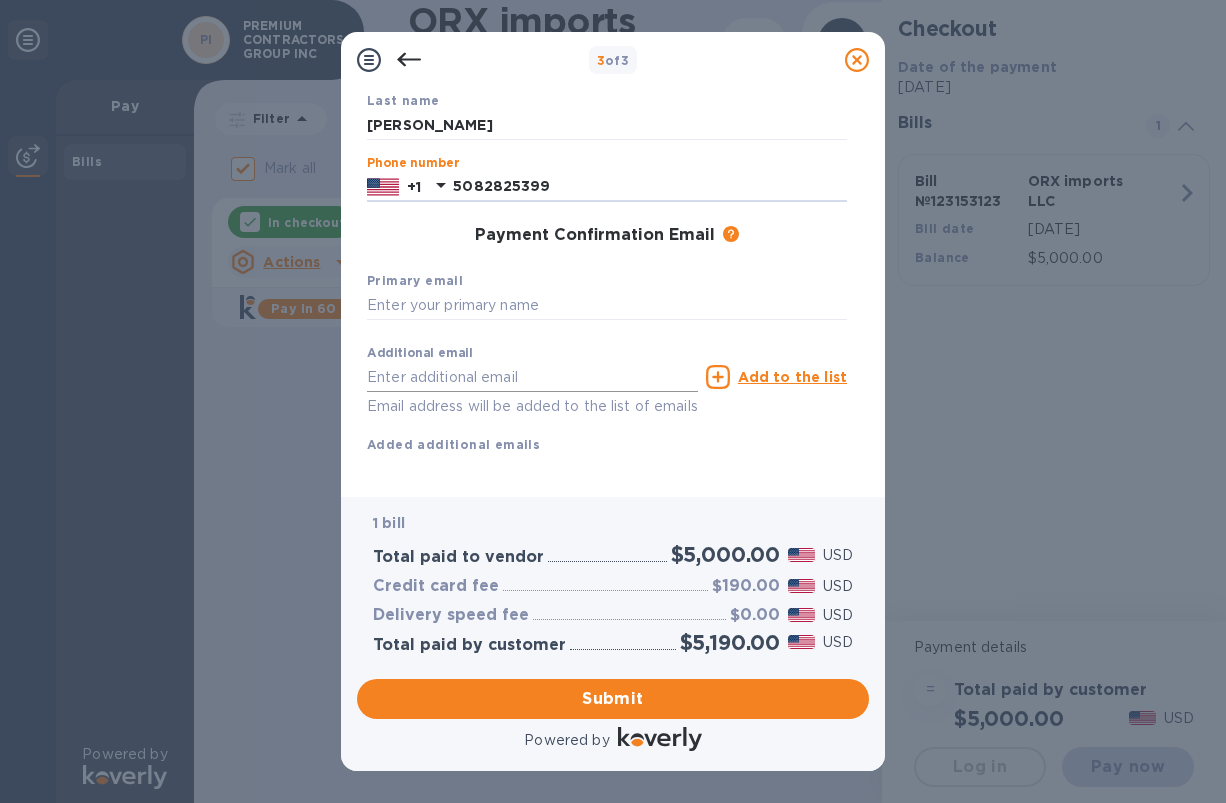 scroll, scrollTop: 194, scrollLeft: 0, axis: vertical 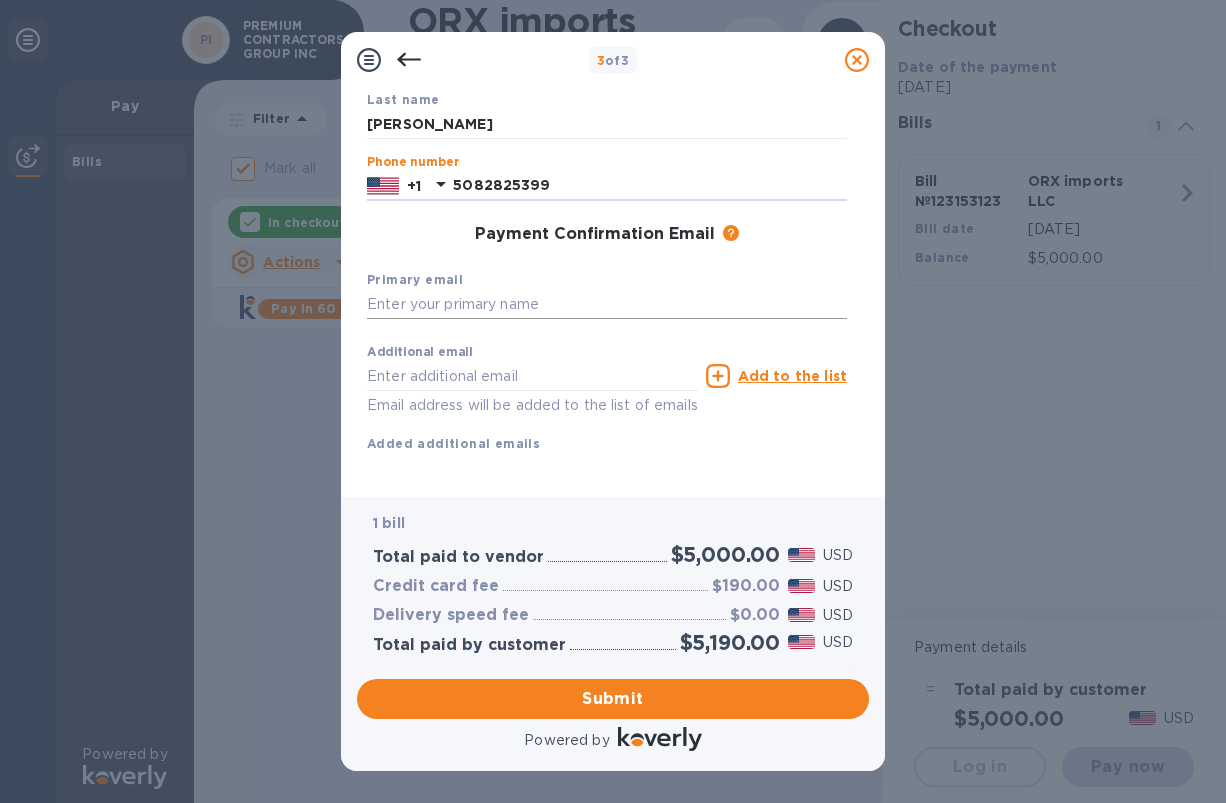 type on "5082825399" 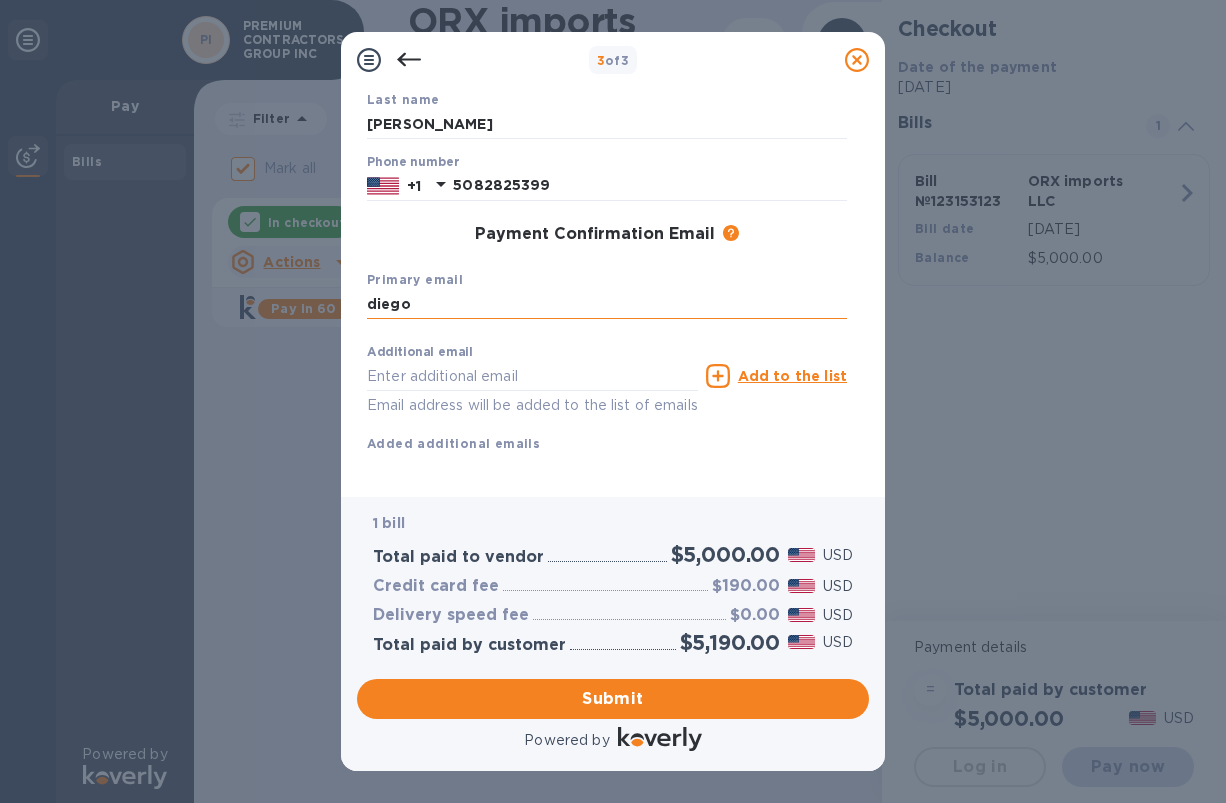 type on "diego@" 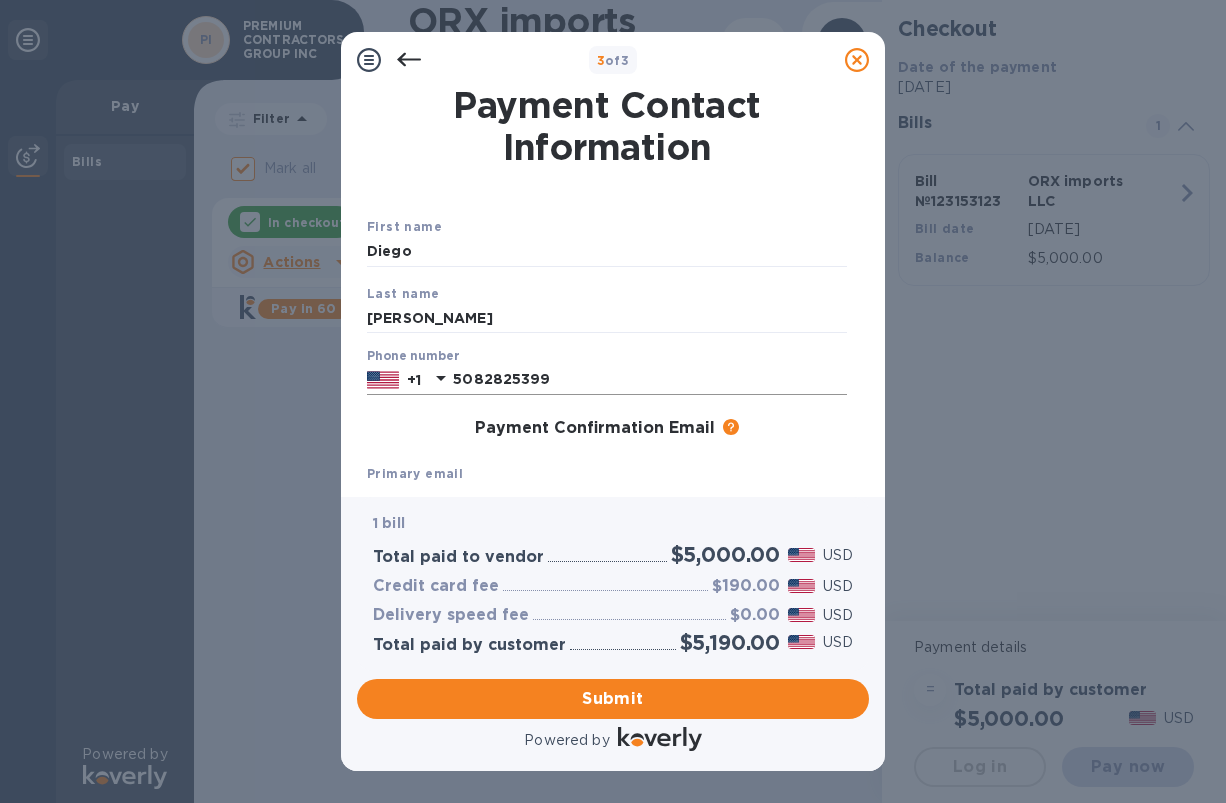 scroll, scrollTop: 194, scrollLeft: 0, axis: vertical 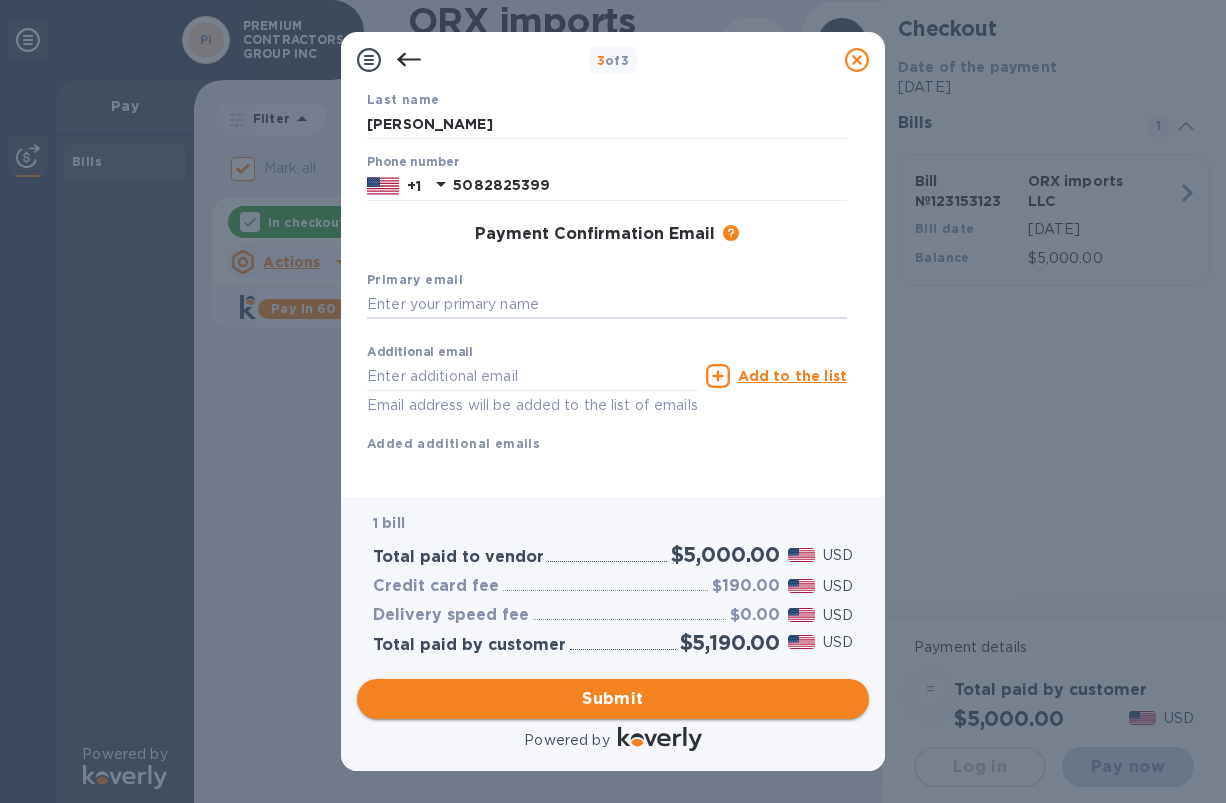 click on "Submit" at bounding box center [613, 699] 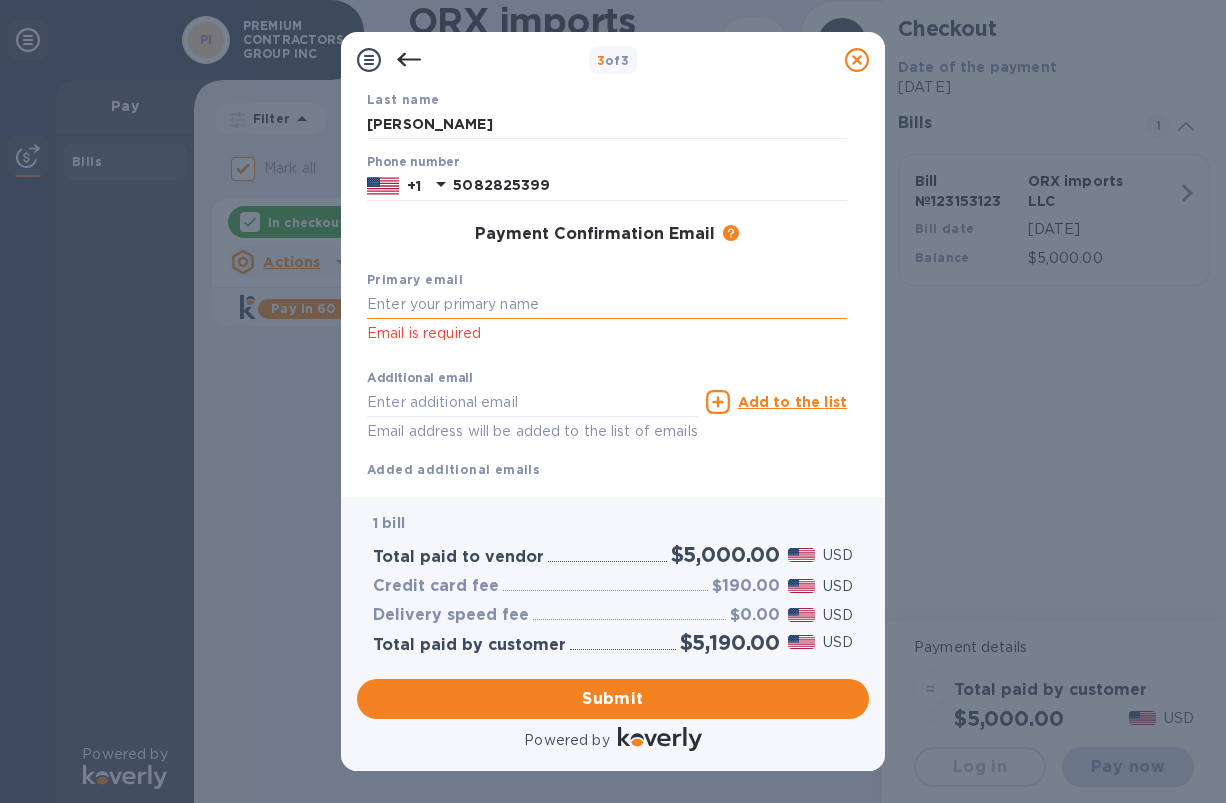 scroll, scrollTop: 193, scrollLeft: 0, axis: vertical 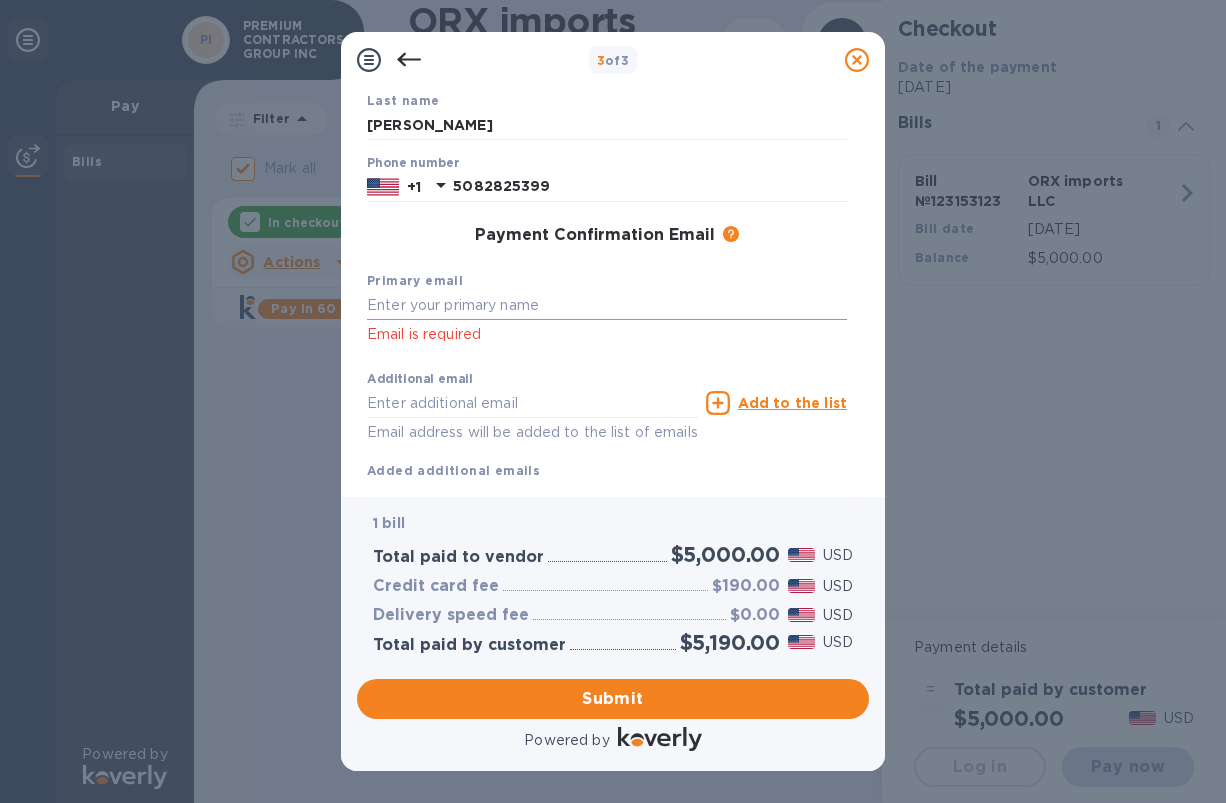 click at bounding box center [607, 306] 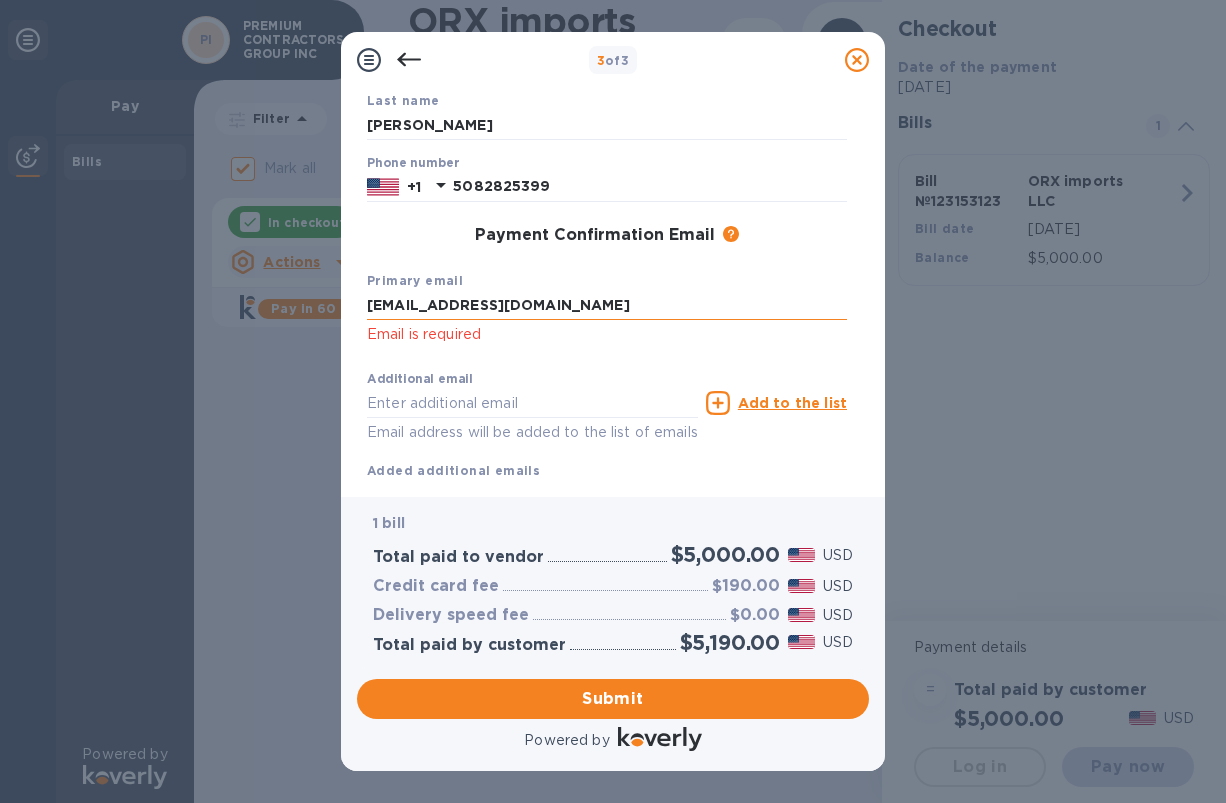 drag, startPoint x: 5, startPoint y: 147, endPoint x: 621, endPoint y: 297, distance: 634 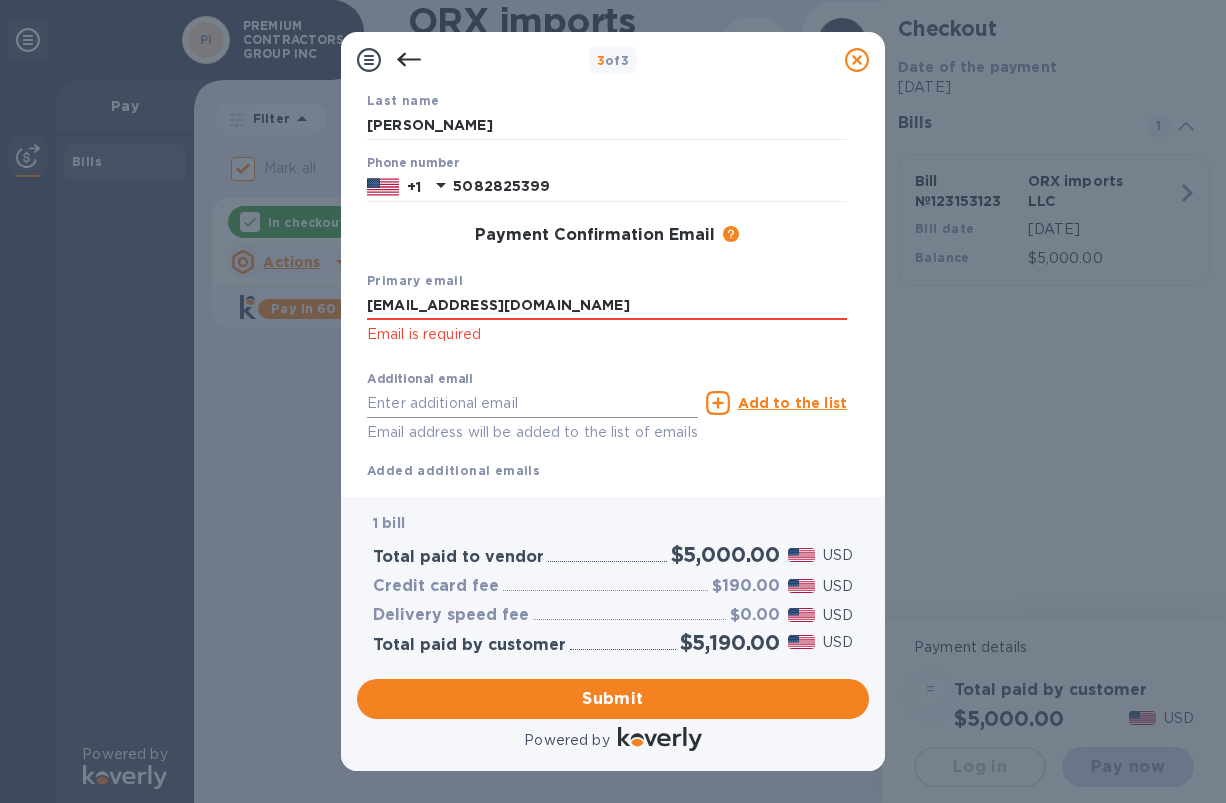 type on "[EMAIL_ADDRESS][DOMAIN_NAME]" 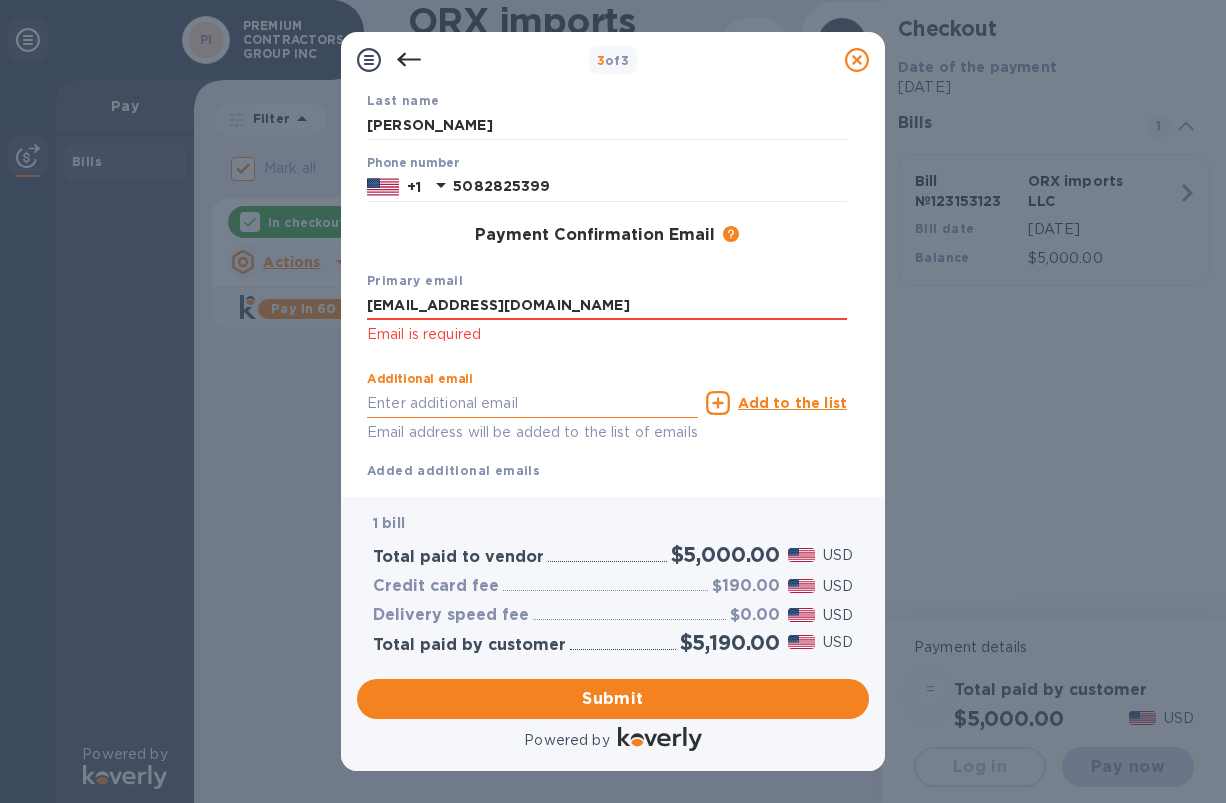 paste on "[EMAIL_ADDRESS][DOMAIN_NAME]" 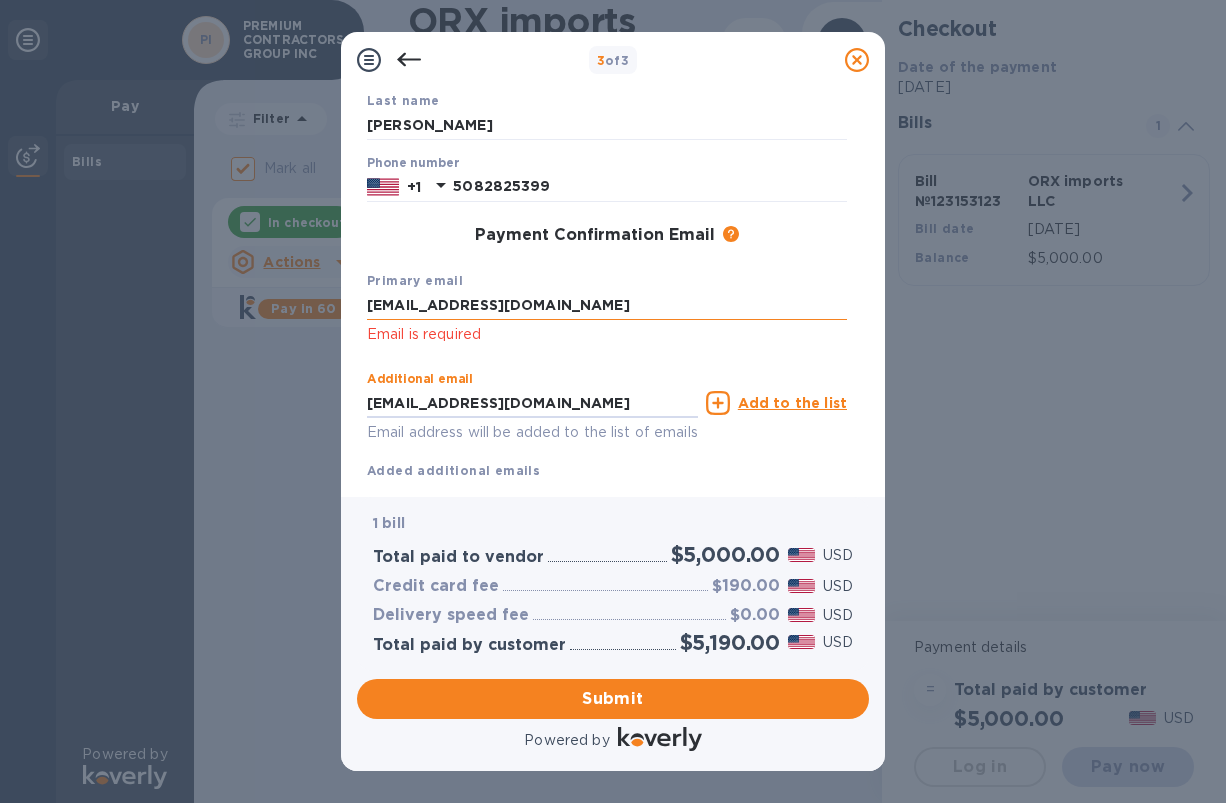 type on "[EMAIL_ADDRESS][DOMAIN_NAME]" 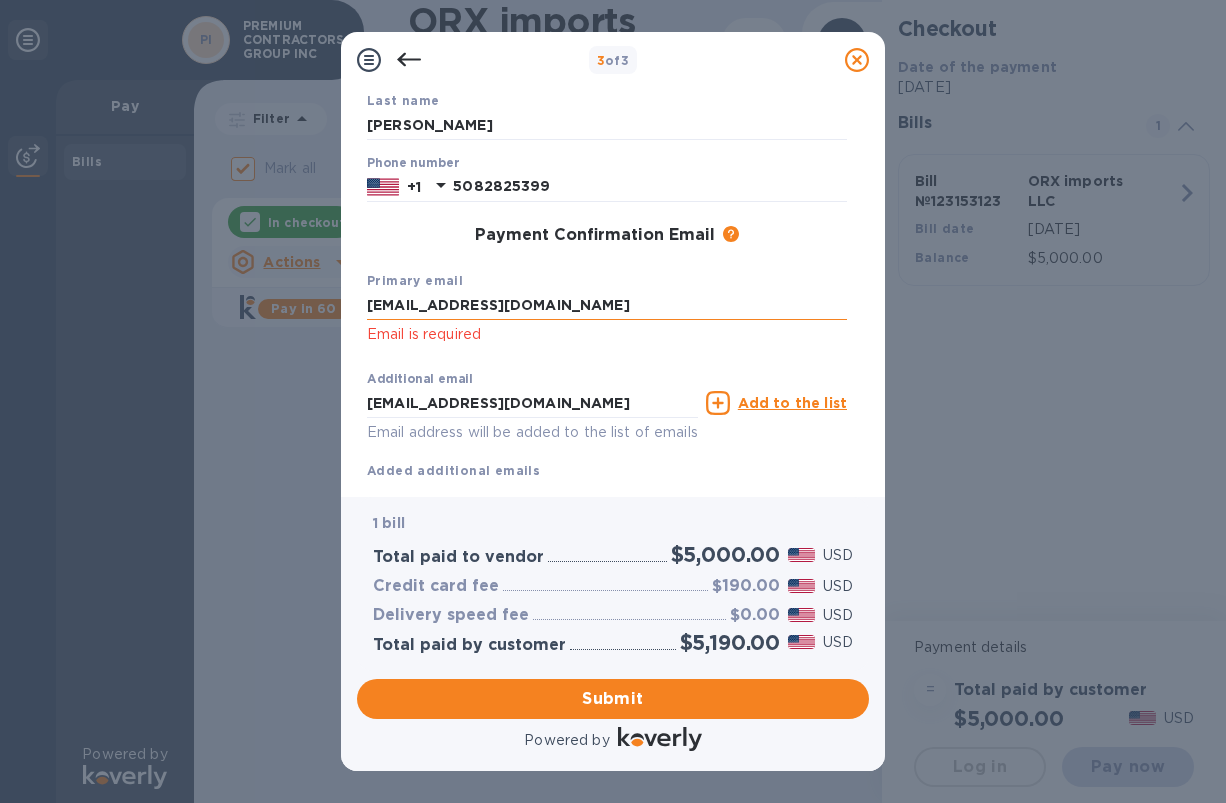type on "[EMAIL_ADDRESS][DOMAIN_NAME]" 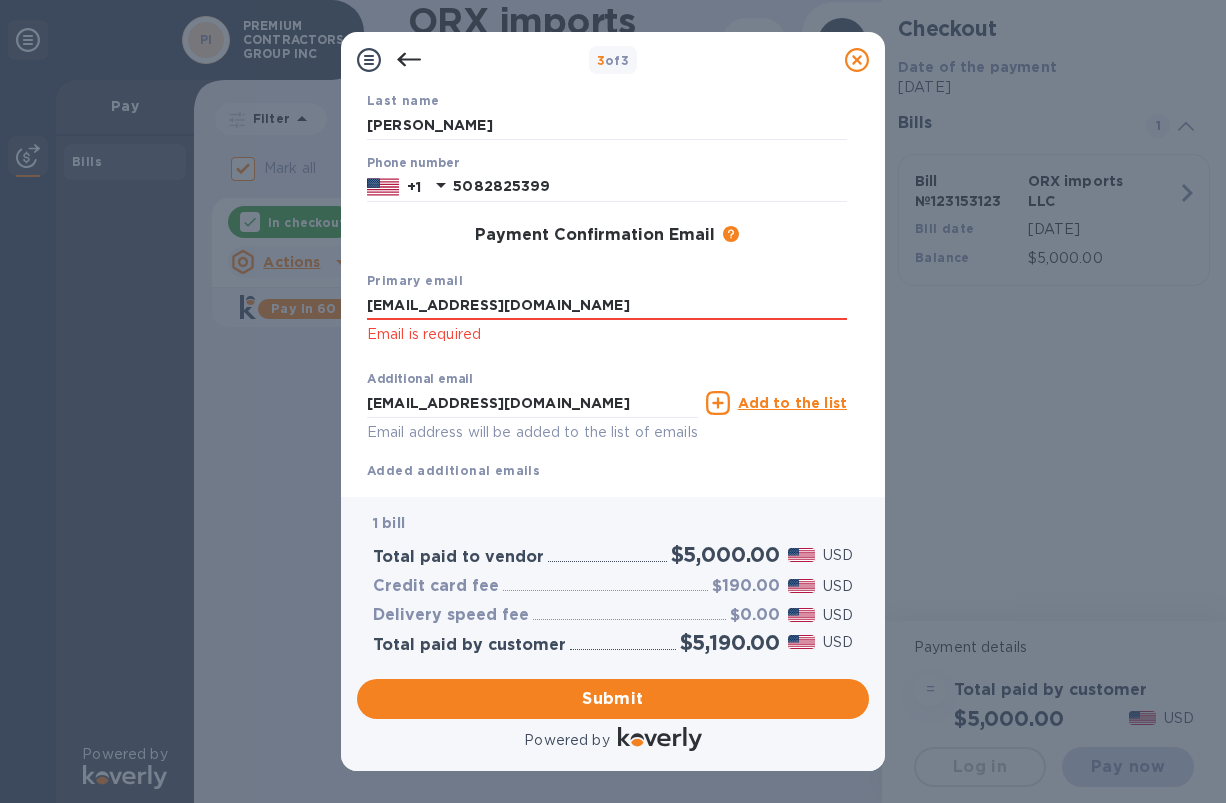 click on "Additional email [PERSON_NAME][EMAIL_ADDRESS][DOMAIN_NAME] Email address will be added to the list of emails Add to the list Added additional emails" at bounding box center [607, 421] 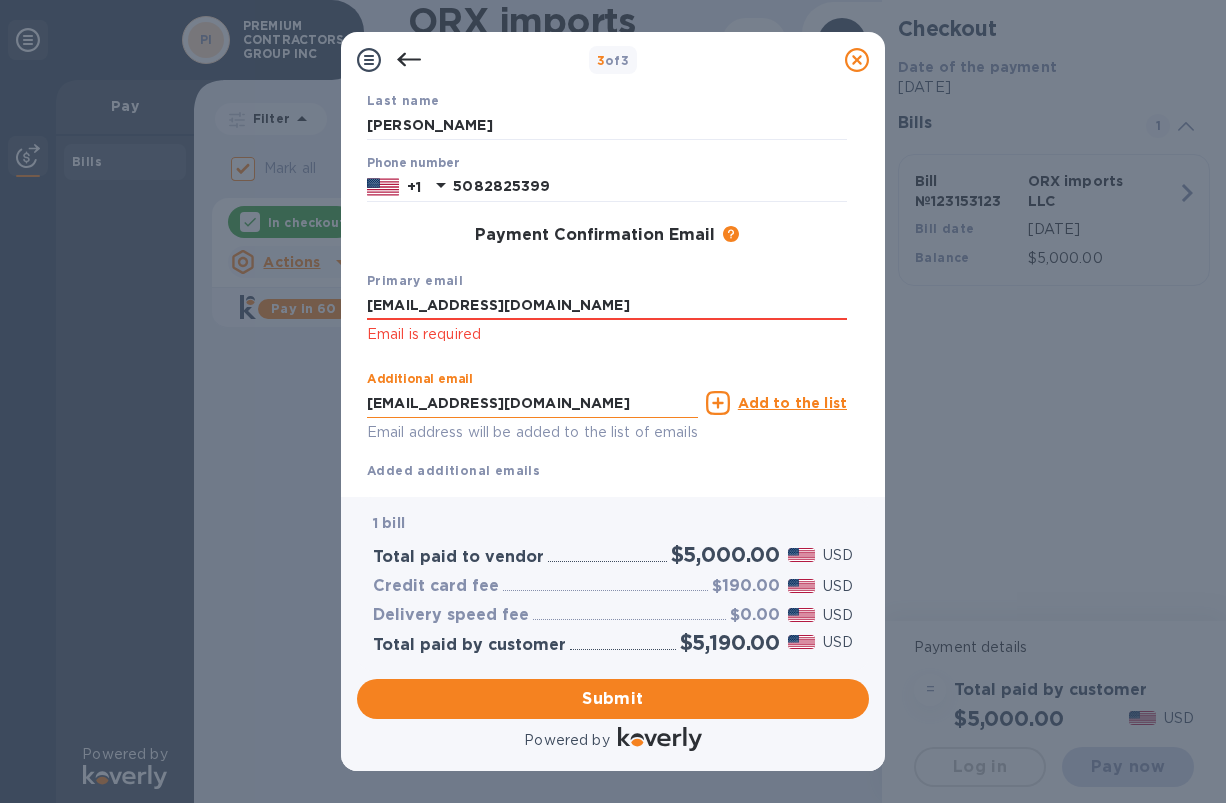 click on "[EMAIL_ADDRESS][DOMAIN_NAME]" at bounding box center [532, 403] 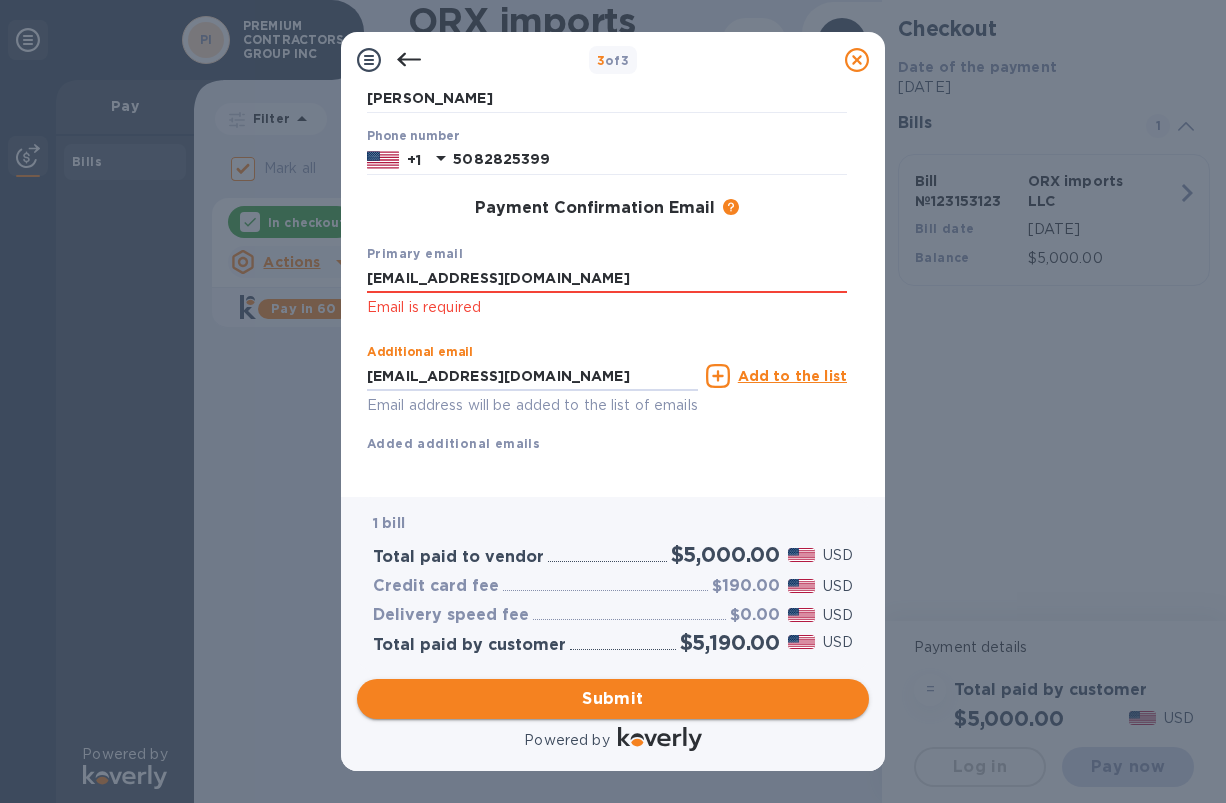 click on "Submit" at bounding box center (613, 699) 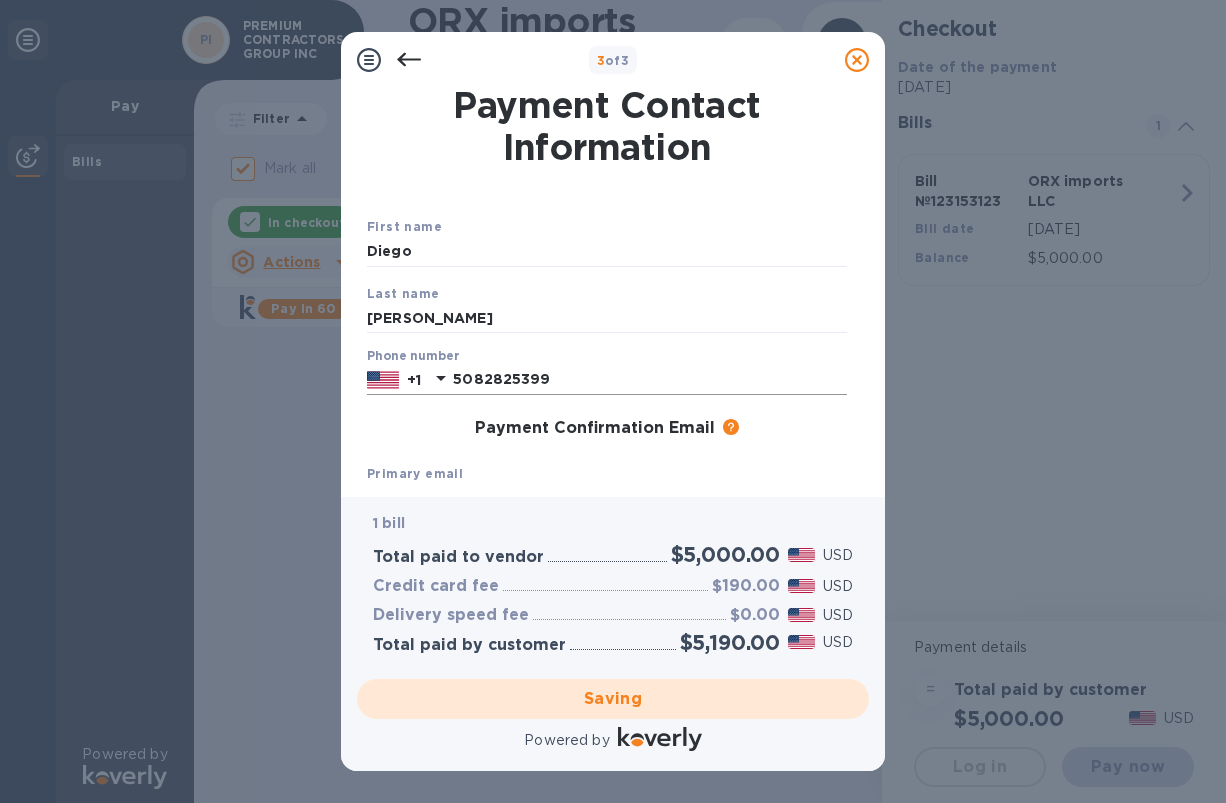 scroll, scrollTop: 194, scrollLeft: 0, axis: vertical 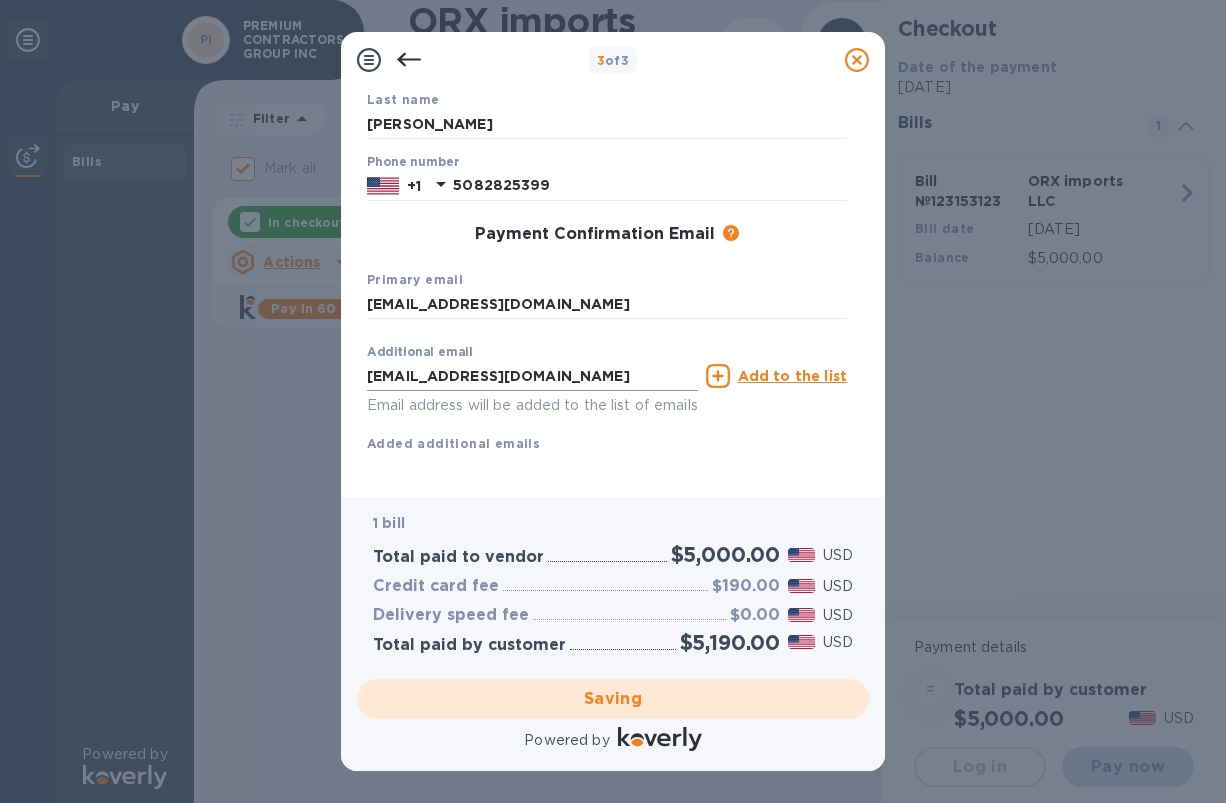 checkbox on "false" 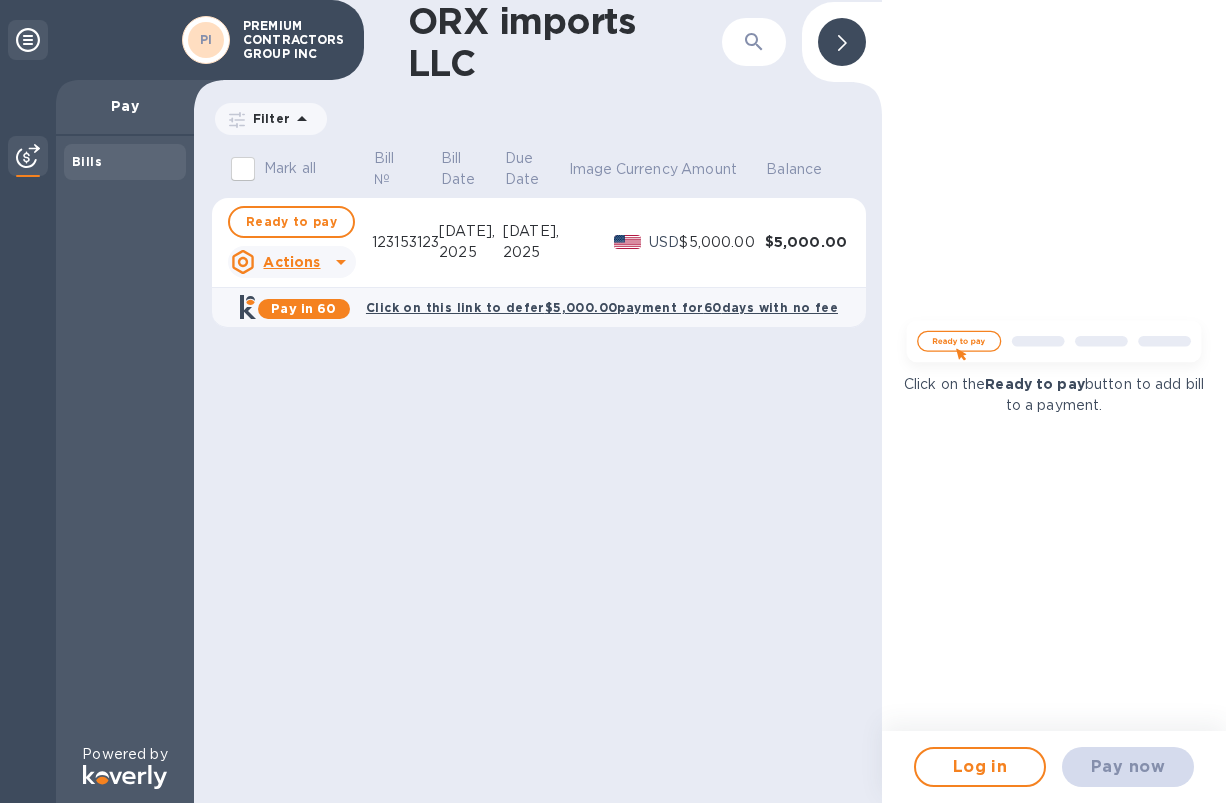 click on "ORX imports LLC ​ Filter Amount   Mark all Bill № Bill Date Due Date Image Currency Amount Balance Ready to pay Actions 123153123 [DATE] [DATE] USD $5,000.00 $5,000.00 Pay in 60 Click on this link to defer  $5,000.00  payment for  60  days with no fee" at bounding box center (538, 401) 